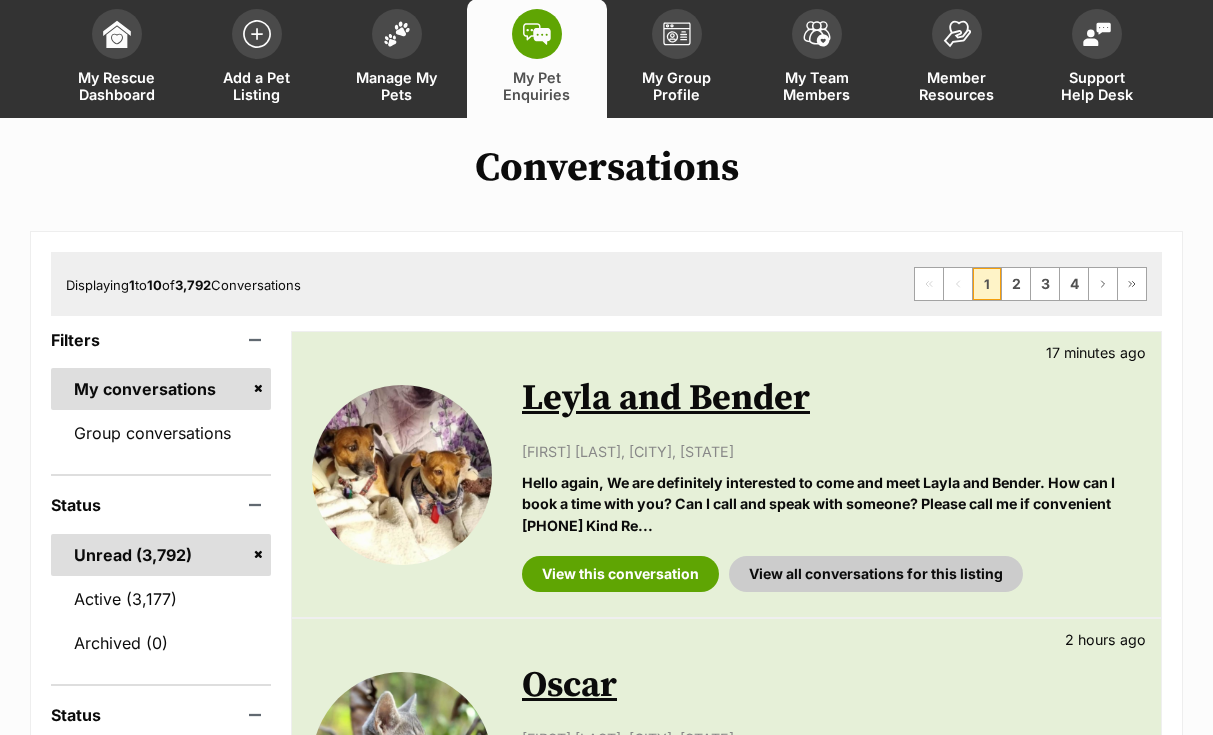 scroll, scrollTop: 152, scrollLeft: 0, axis: vertical 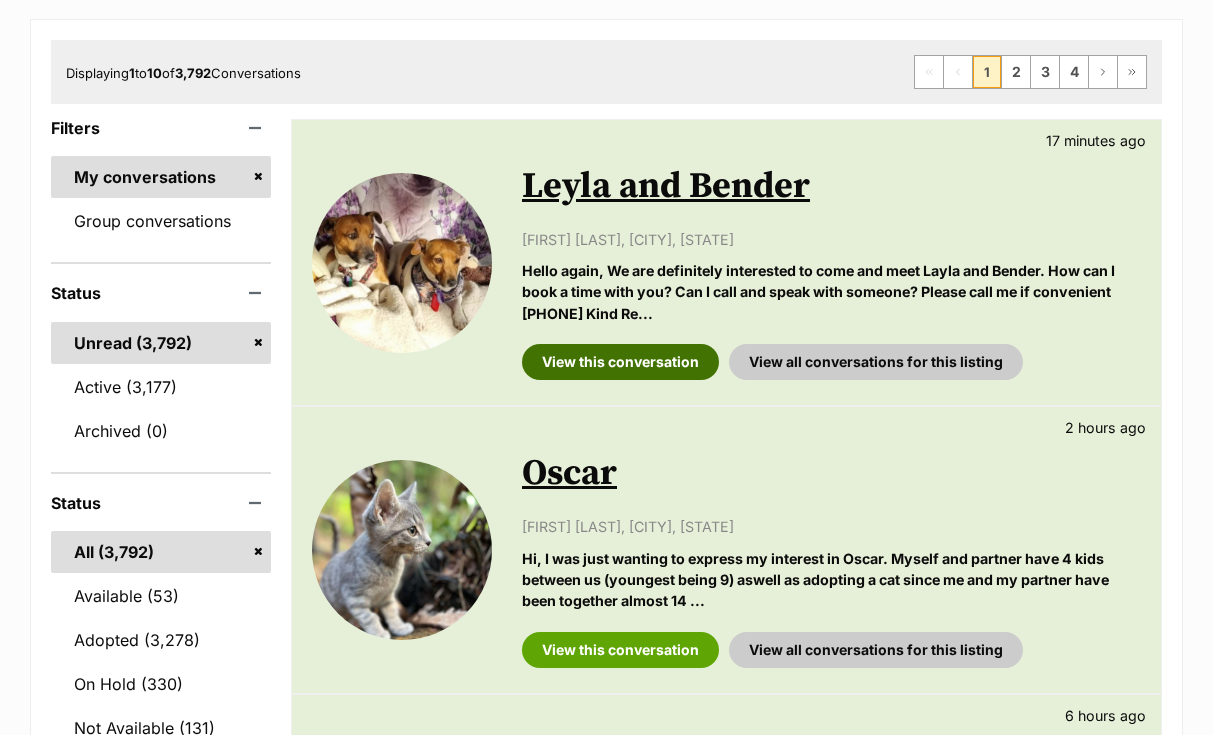 click on "View this conversation" at bounding box center (620, 362) 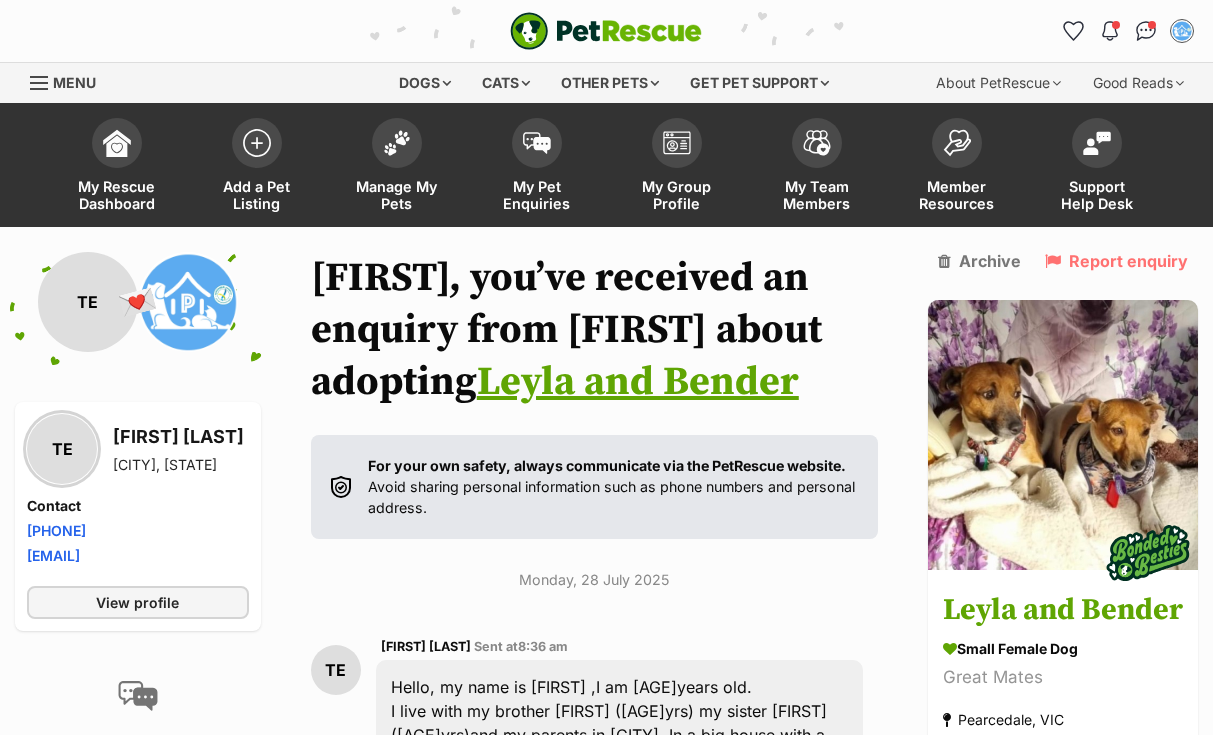 scroll, scrollTop: 0, scrollLeft: 0, axis: both 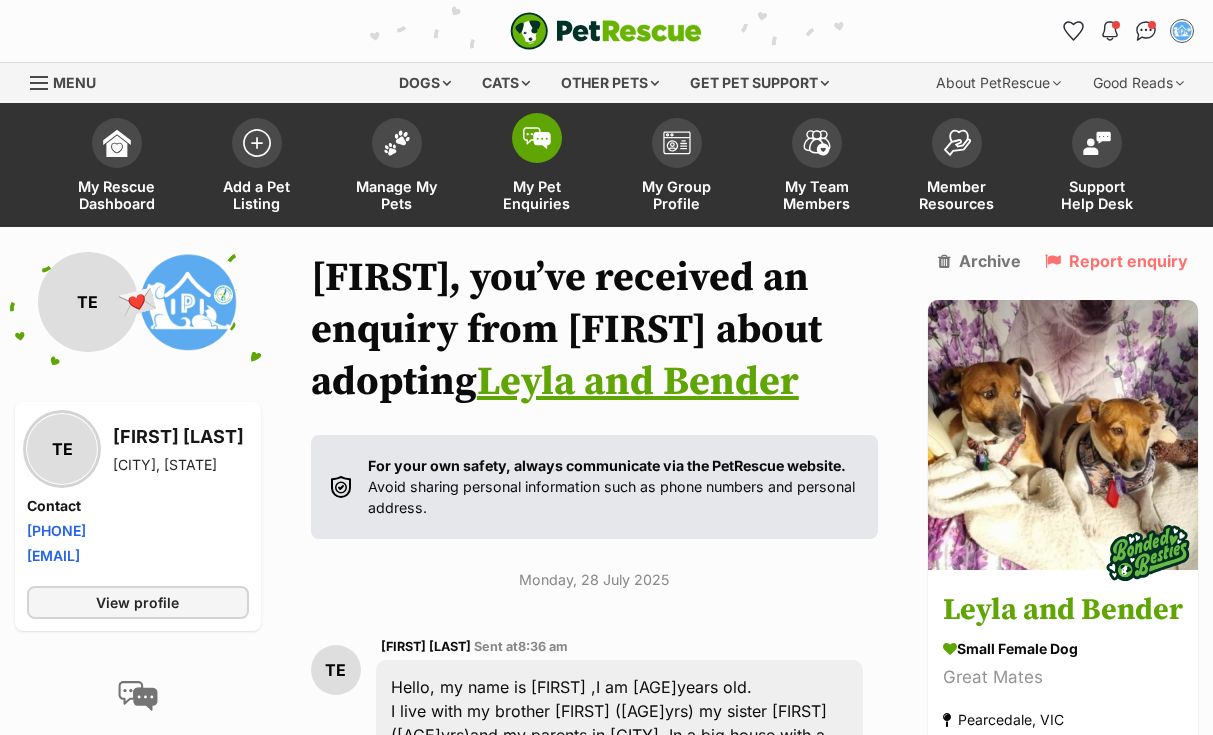 click at bounding box center [537, 138] 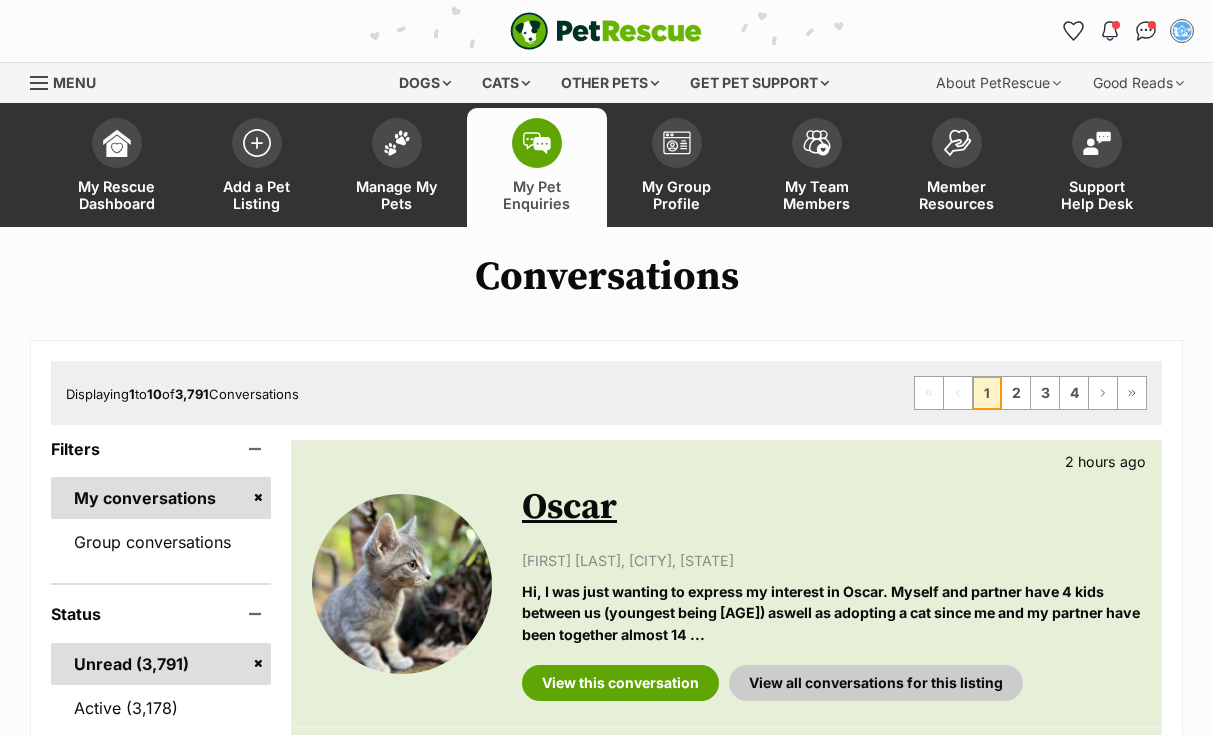 scroll, scrollTop: 0, scrollLeft: 0, axis: both 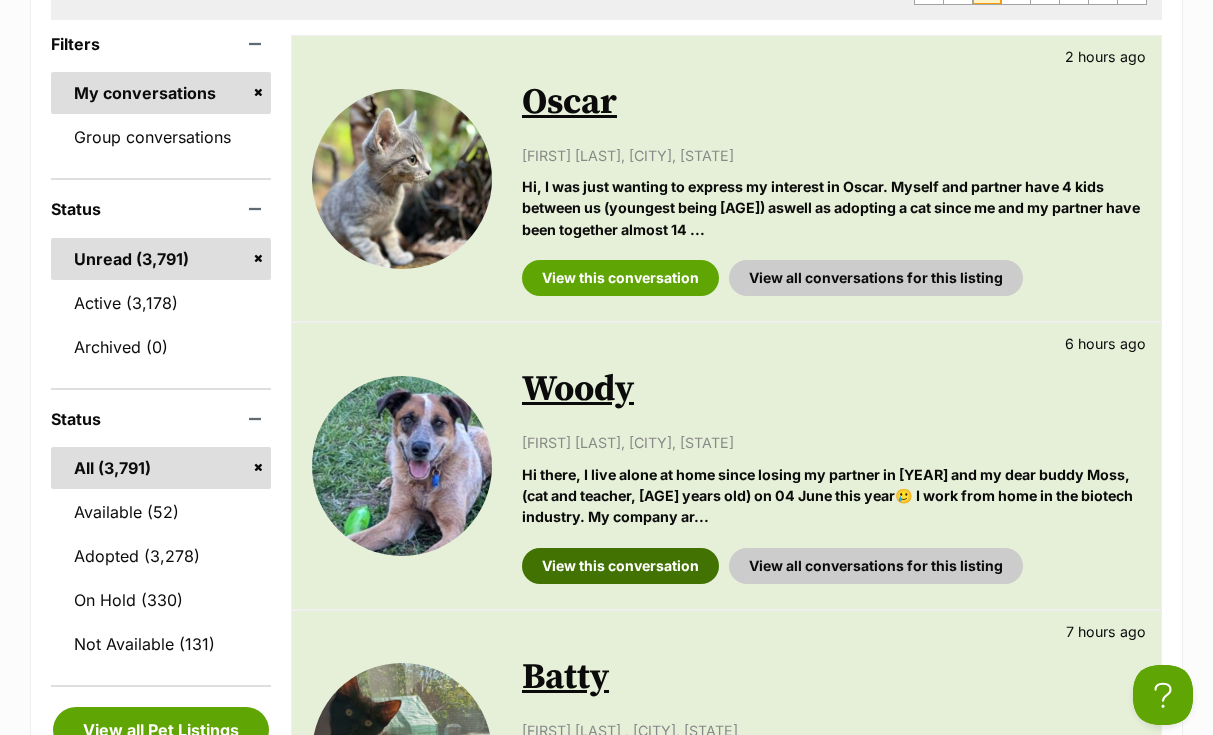 click on "View this conversation" at bounding box center [620, 566] 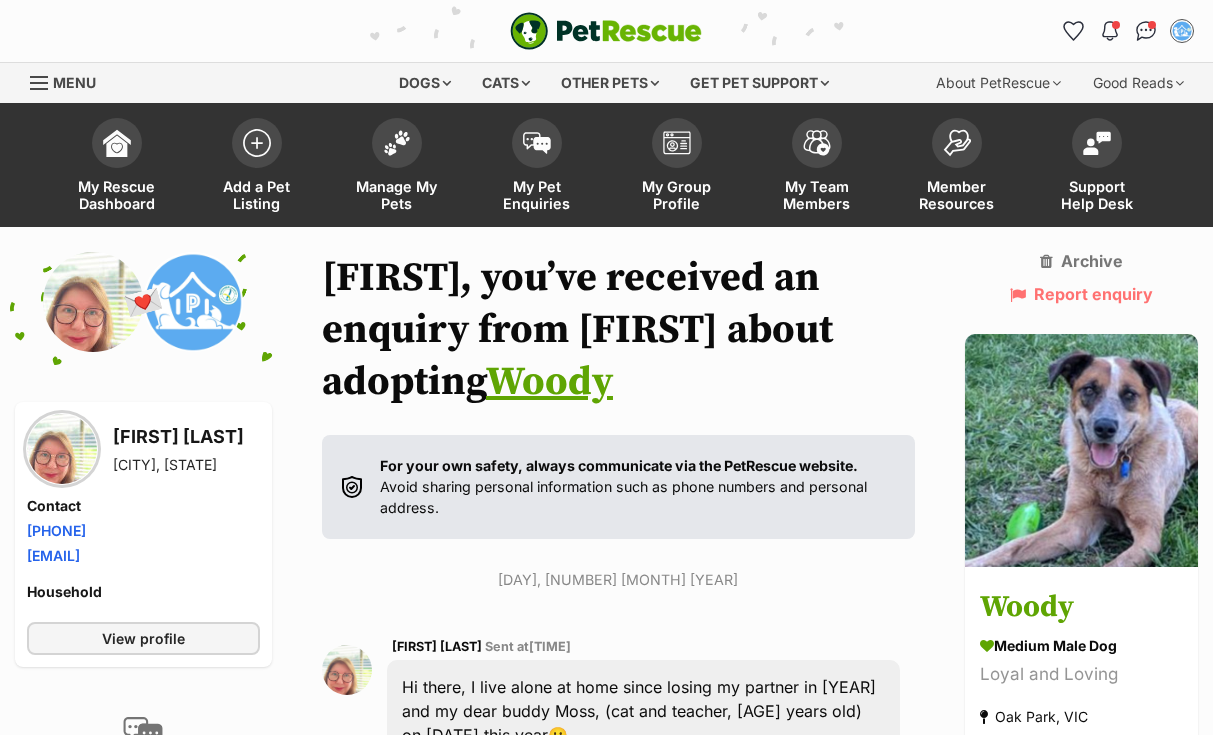 scroll, scrollTop: 0, scrollLeft: 0, axis: both 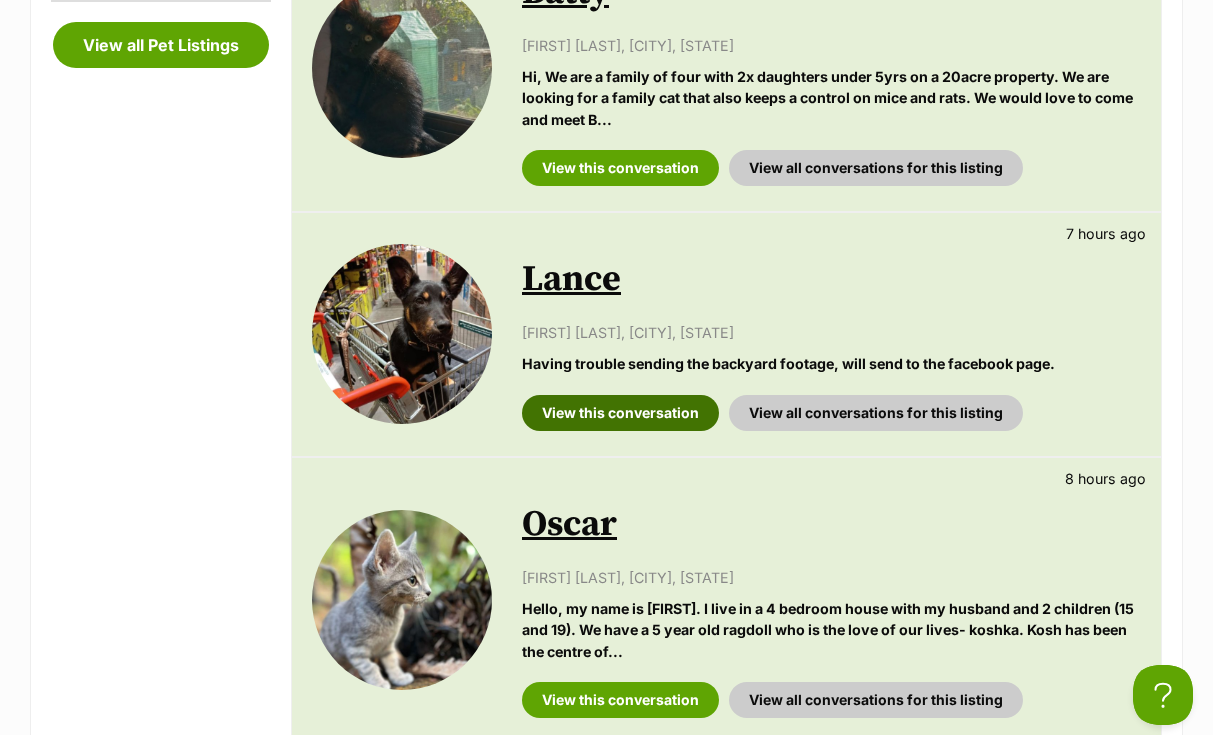 click on "View this conversation" at bounding box center [620, 413] 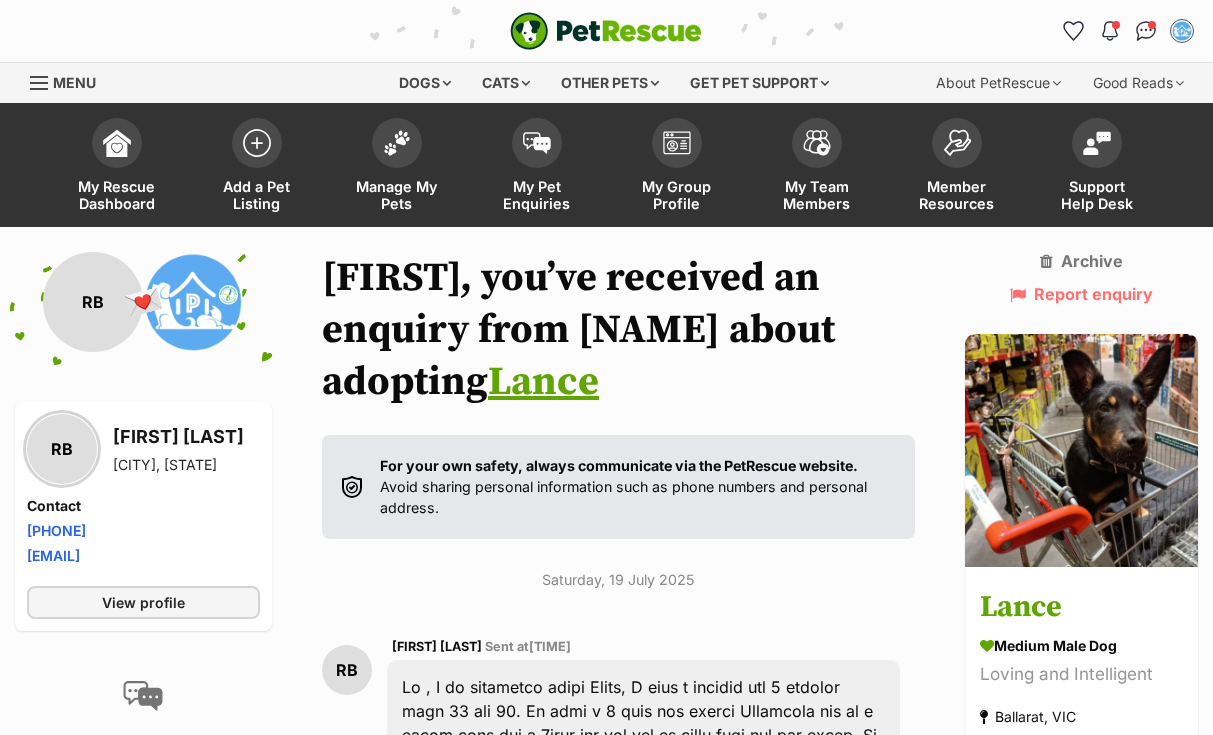 scroll, scrollTop: 0, scrollLeft: 0, axis: both 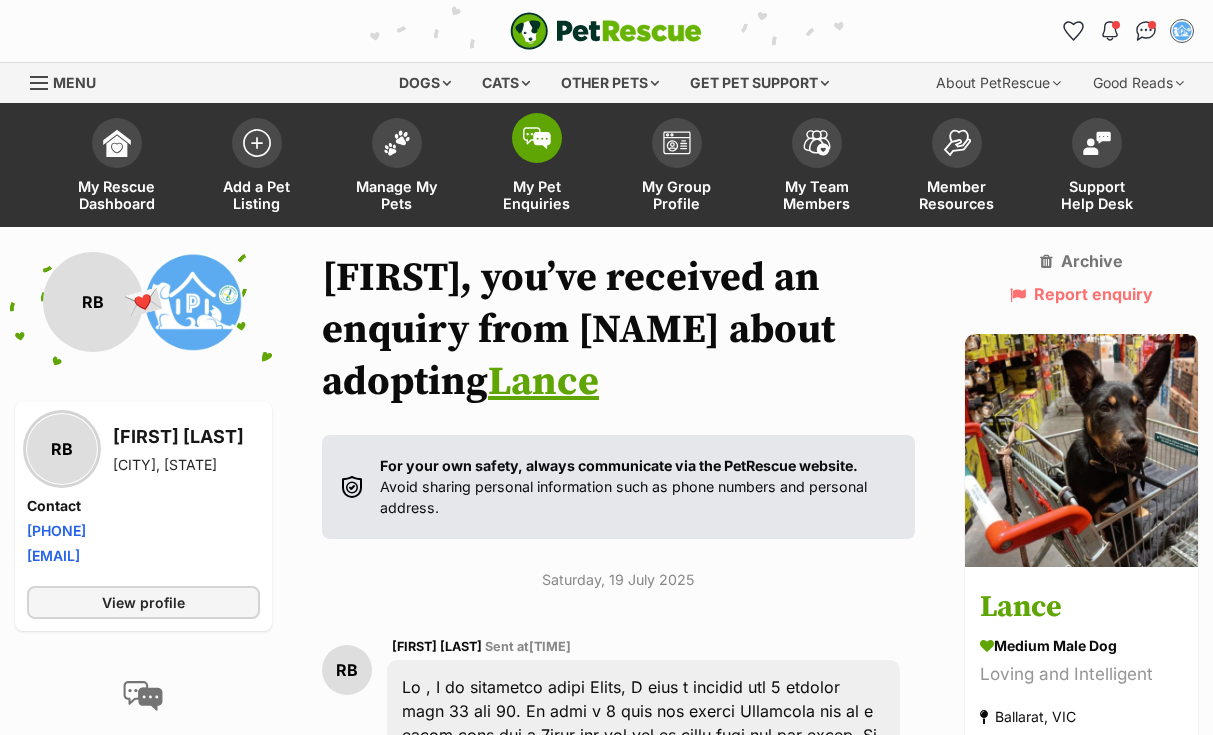 click at bounding box center (537, 138) 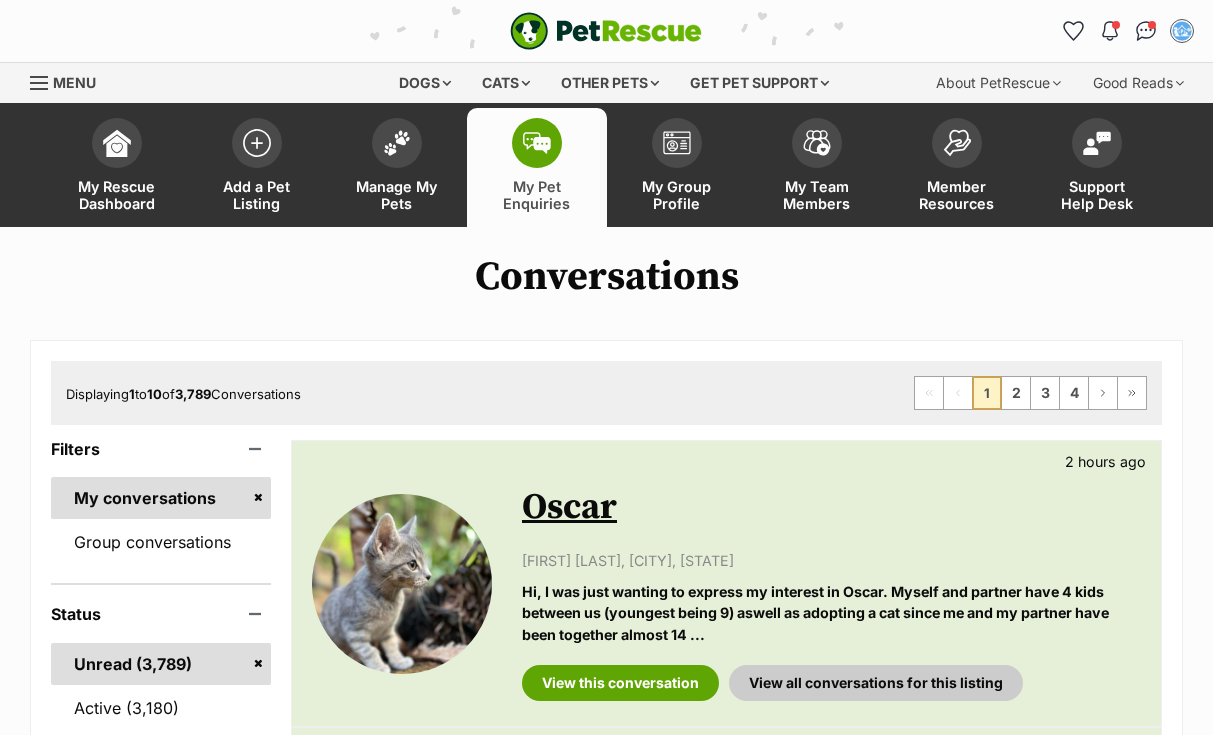 scroll, scrollTop: 0, scrollLeft: 0, axis: both 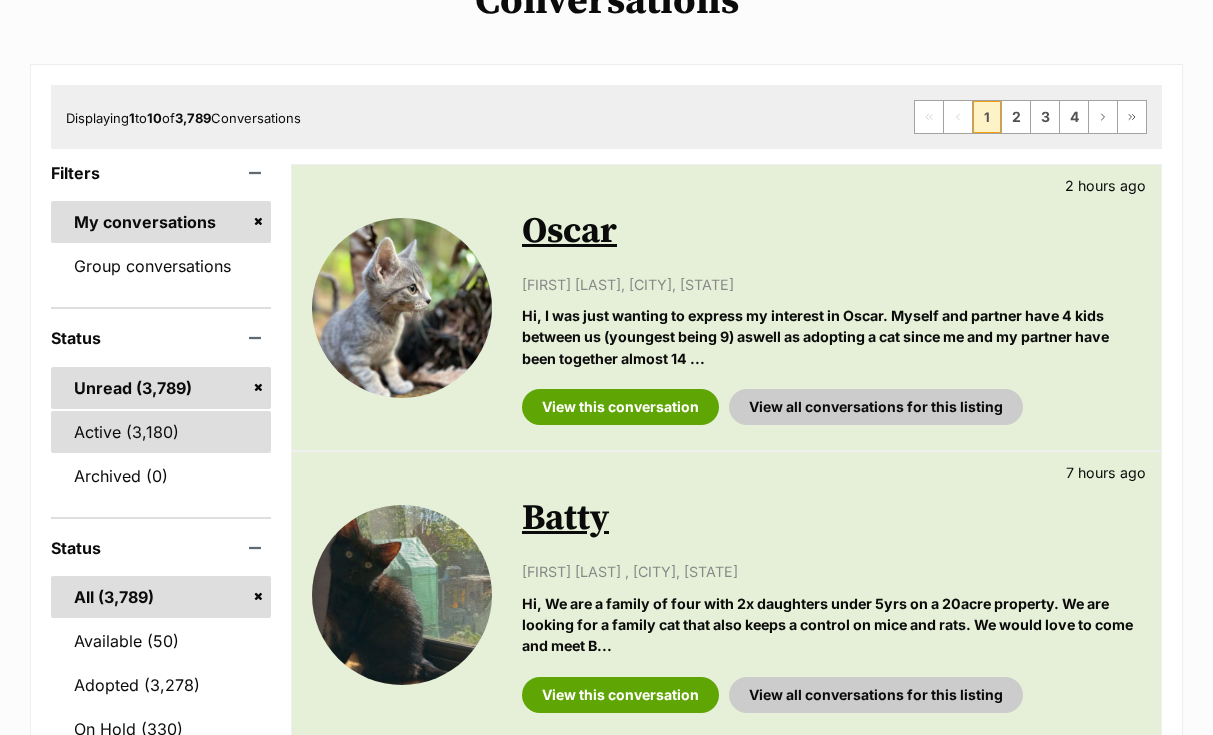 click on "Active (3,180)" at bounding box center [161, 432] 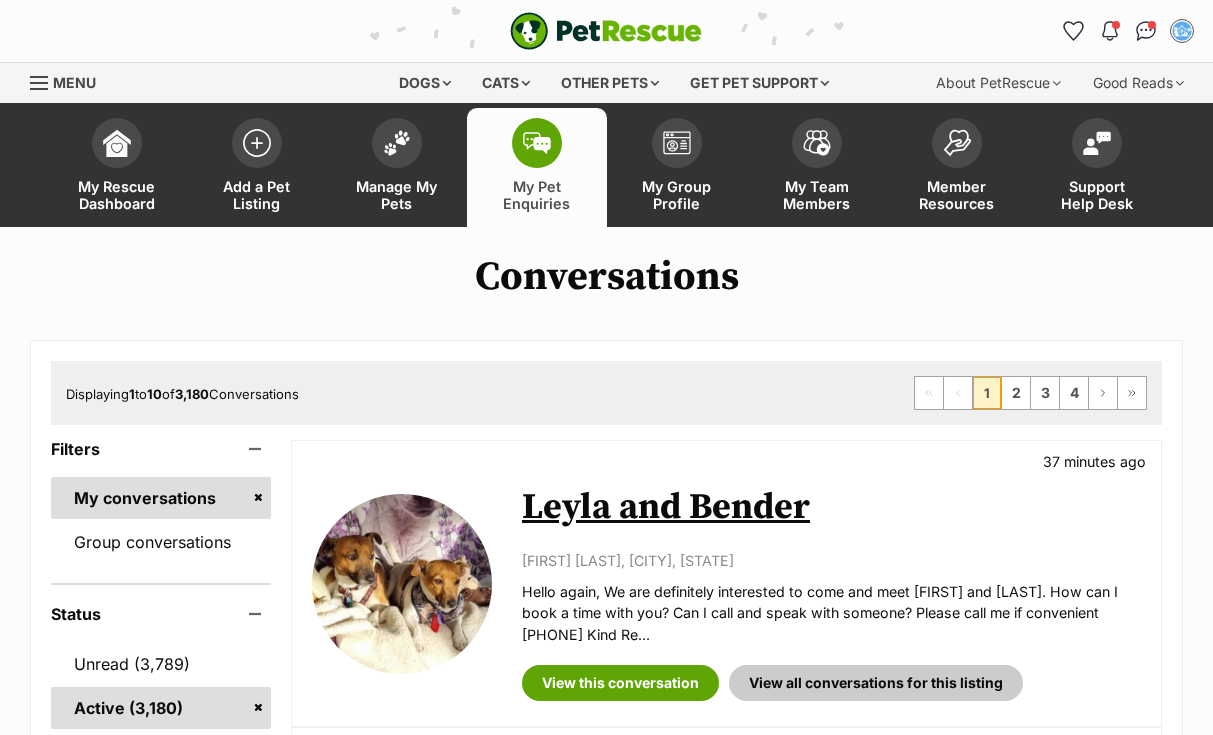 scroll, scrollTop: 0, scrollLeft: 0, axis: both 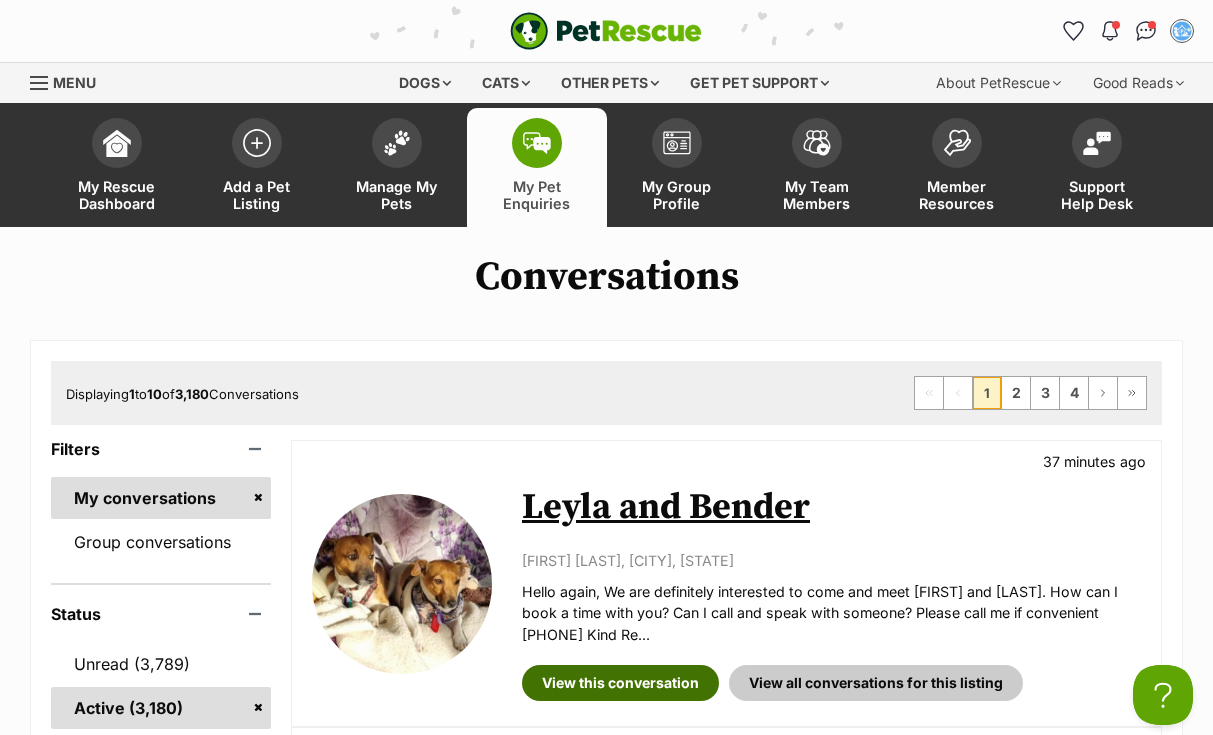 click on "View this conversation" at bounding box center (620, 683) 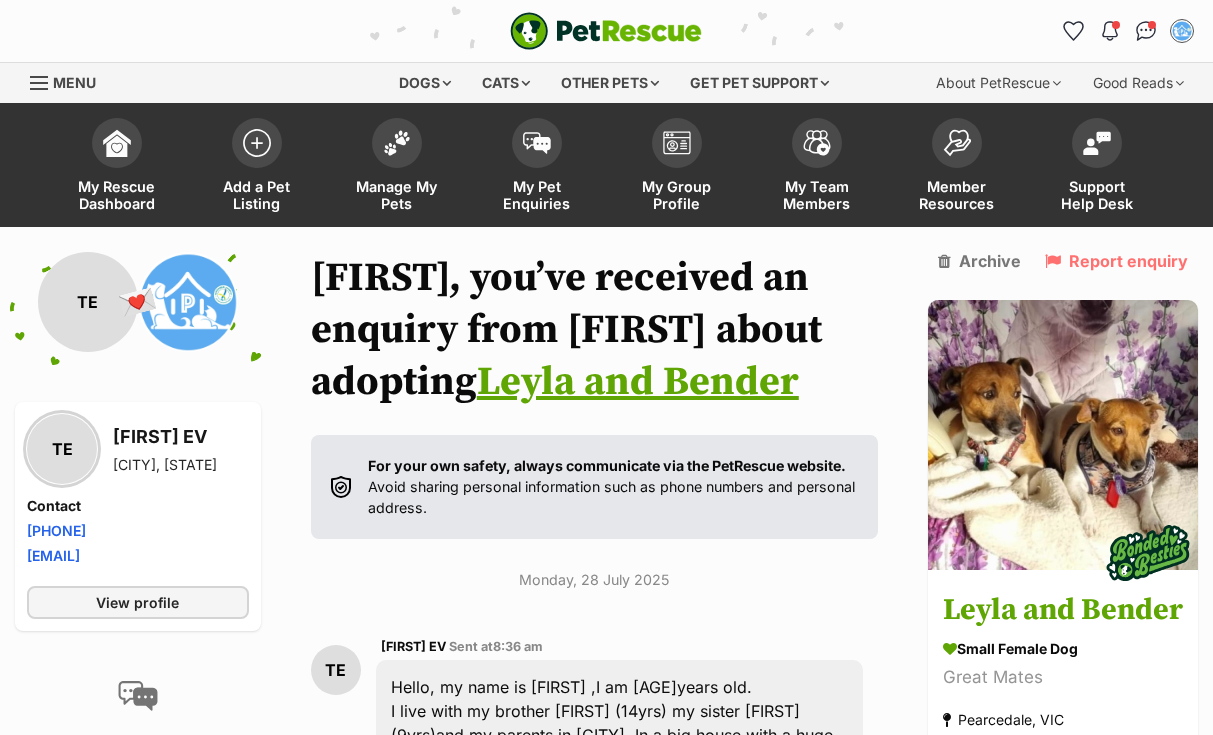 scroll, scrollTop: 0, scrollLeft: 0, axis: both 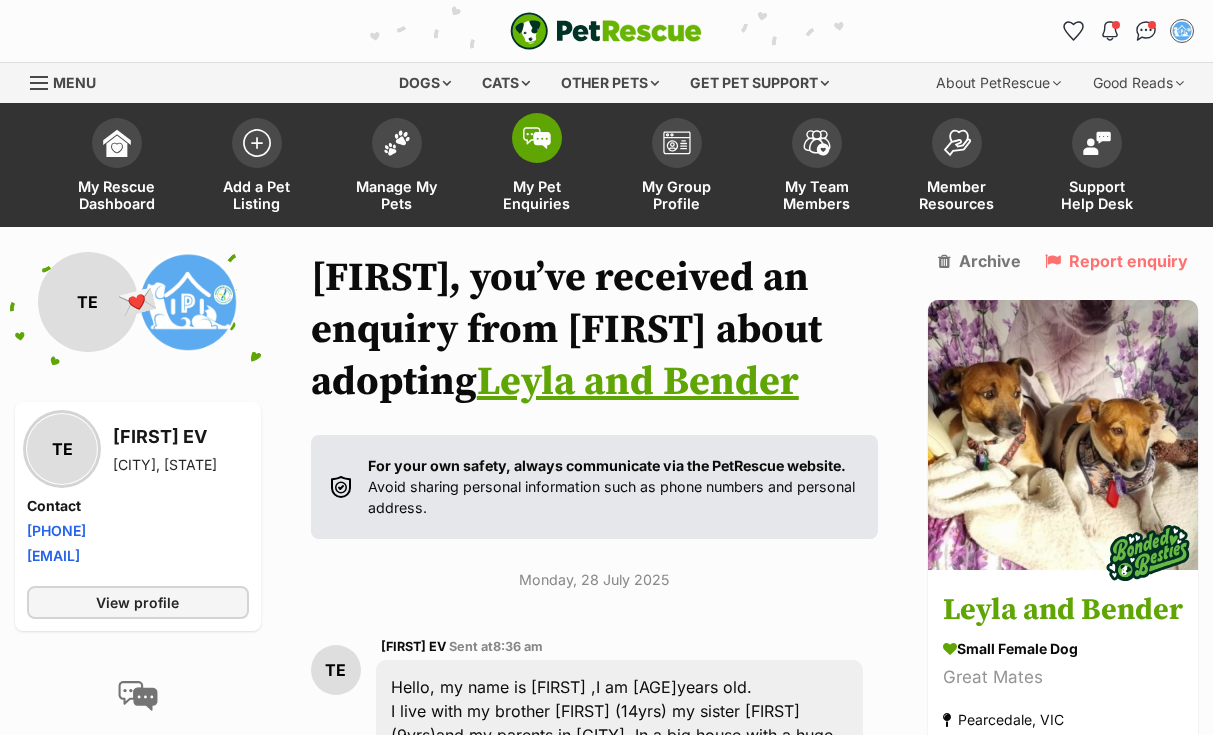 click at bounding box center (537, 138) 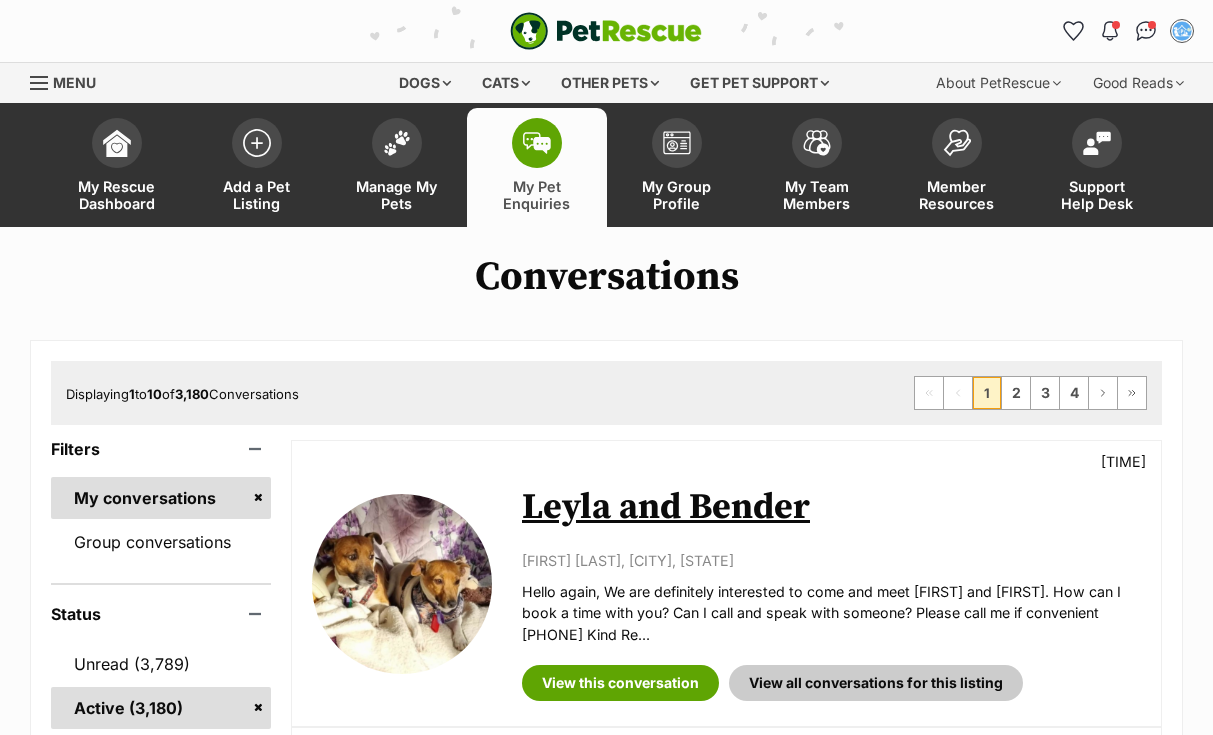 scroll, scrollTop: 0, scrollLeft: 0, axis: both 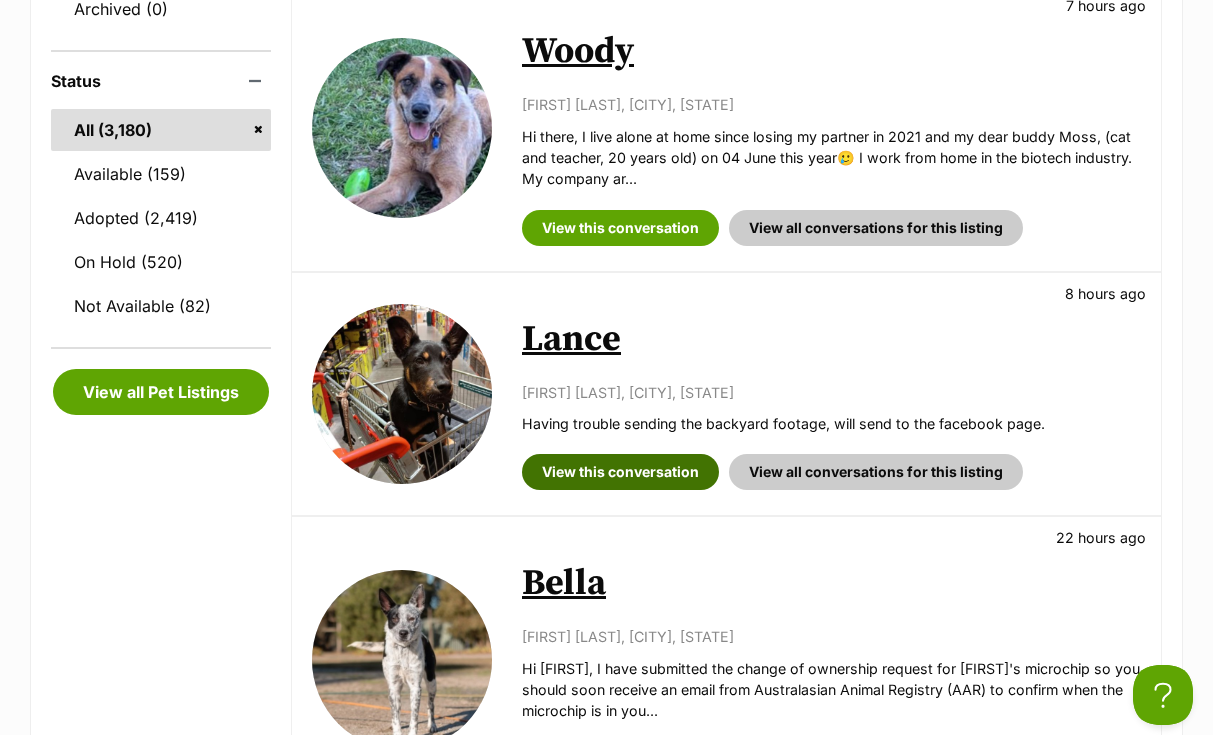 click on "View this conversation" at bounding box center [620, 472] 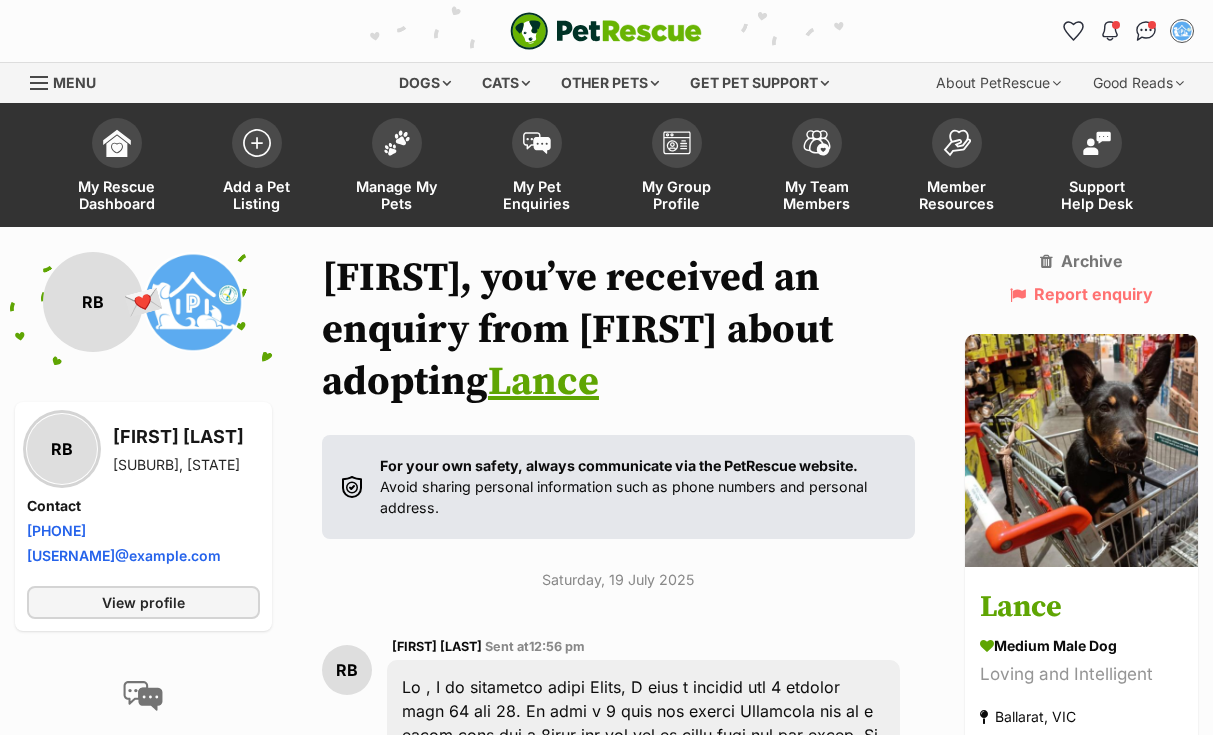 scroll, scrollTop: 0, scrollLeft: 0, axis: both 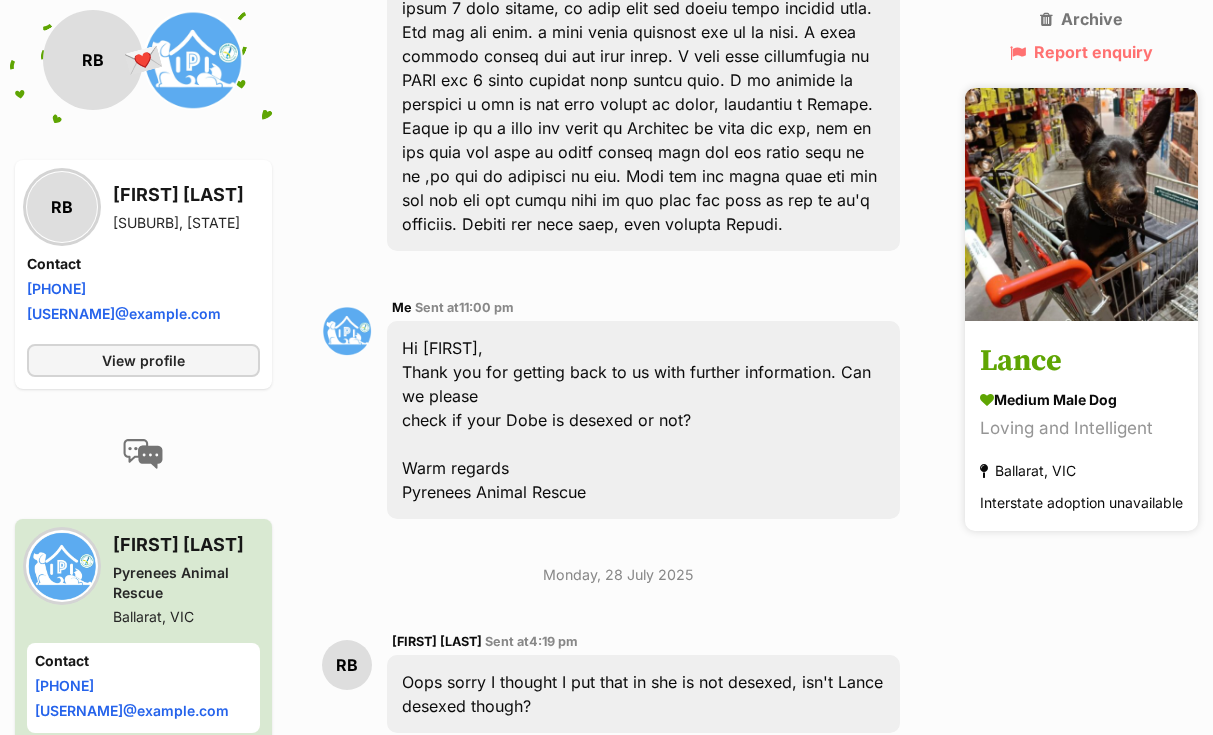 click on "Lance" at bounding box center [1081, 361] 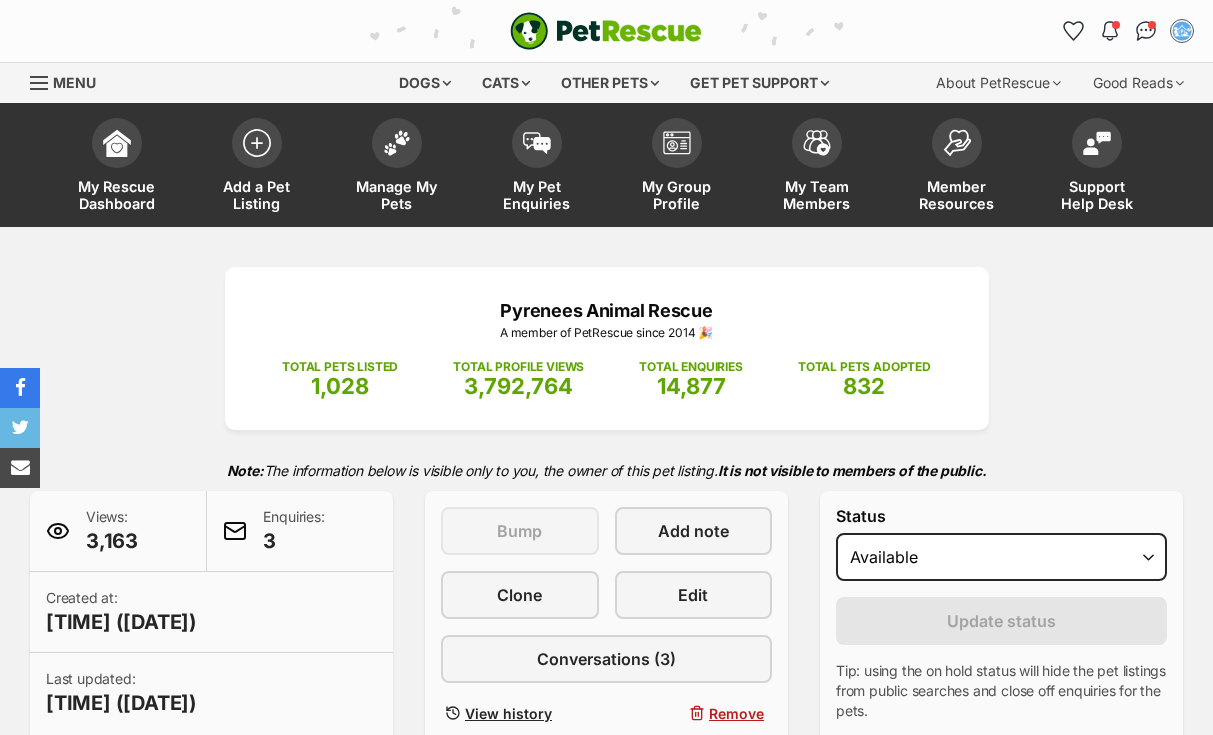 scroll, scrollTop: 1186, scrollLeft: 0, axis: vertical 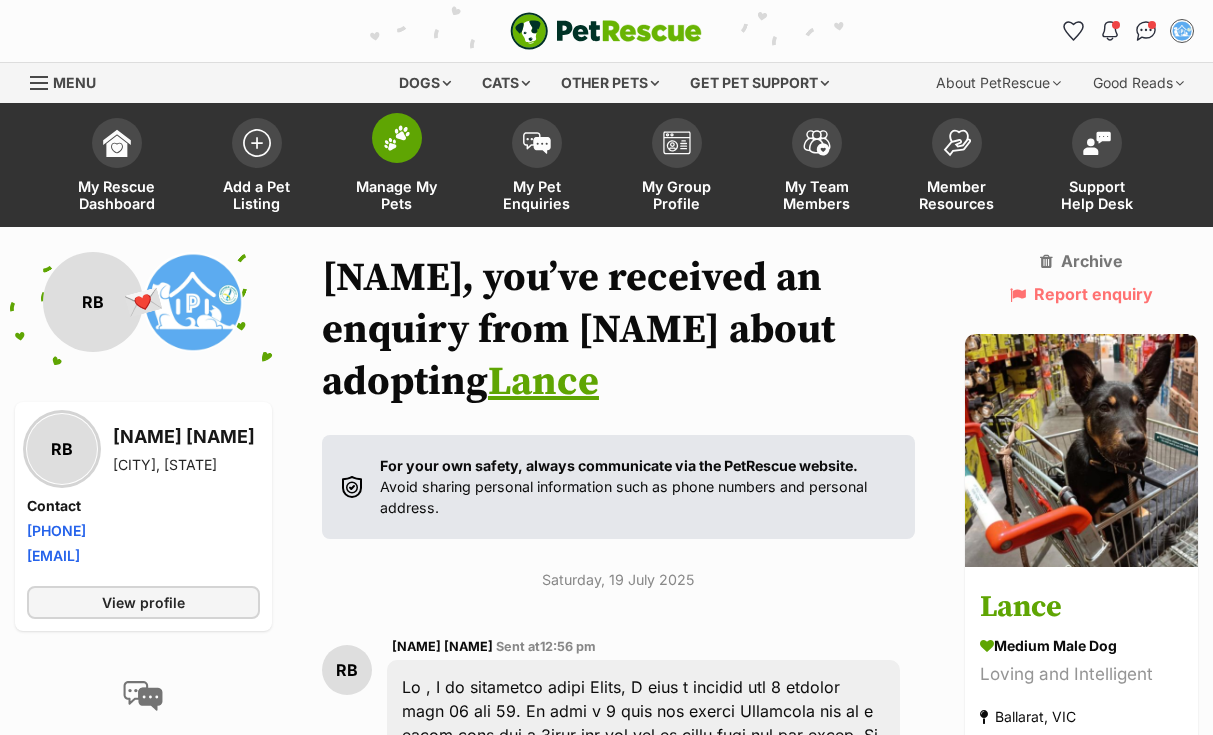 click at bounding box center (397, 138) 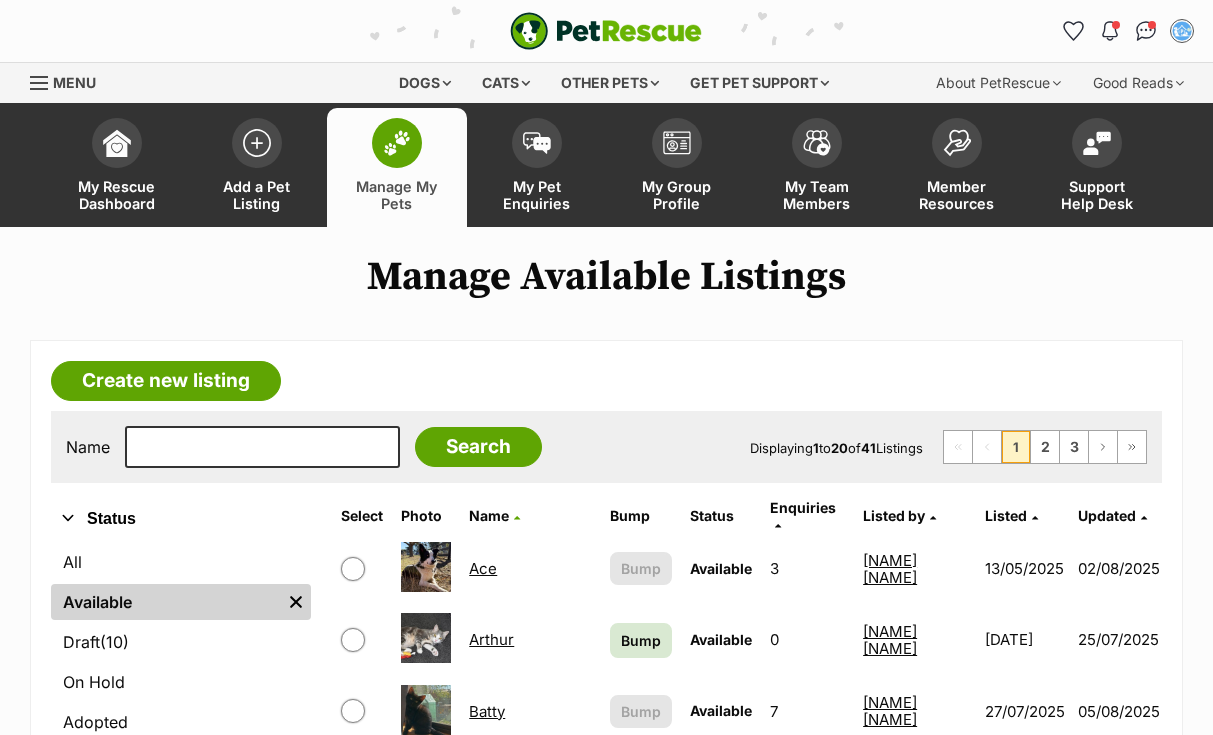 scroll, scrollTop: 0, scrollLeft: 0, axis: both 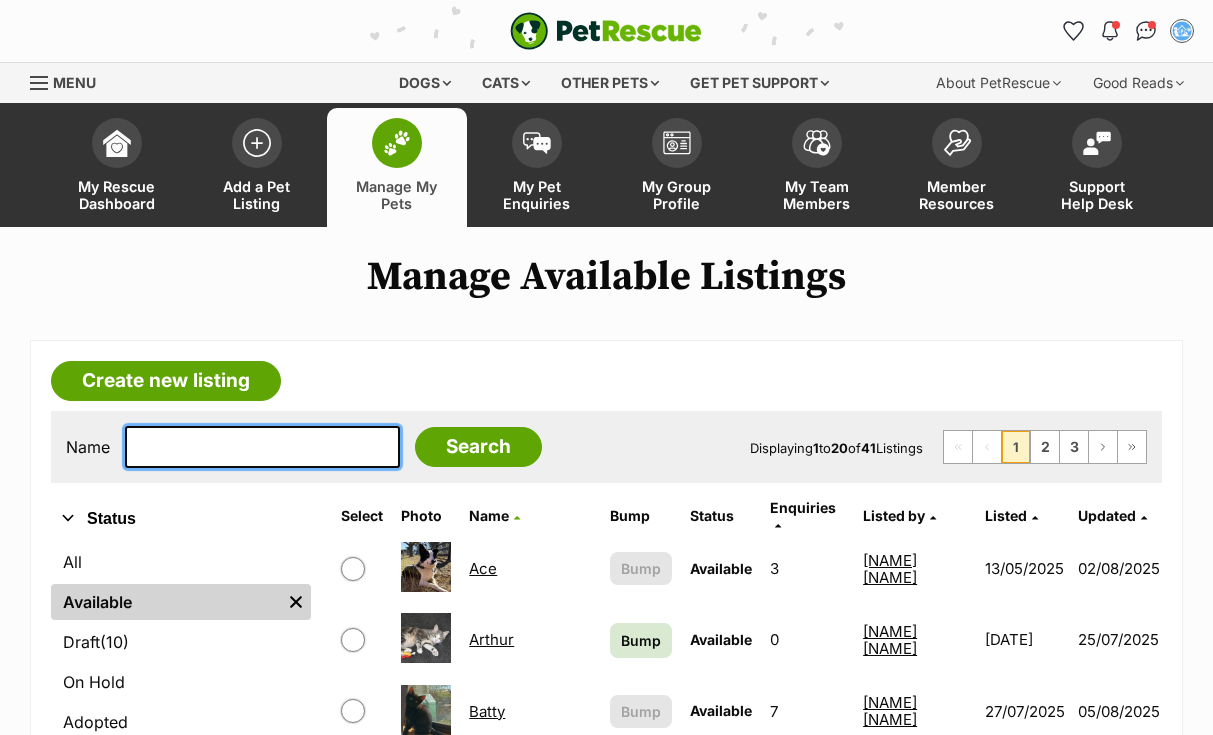 click at bounding box center [262, 447] 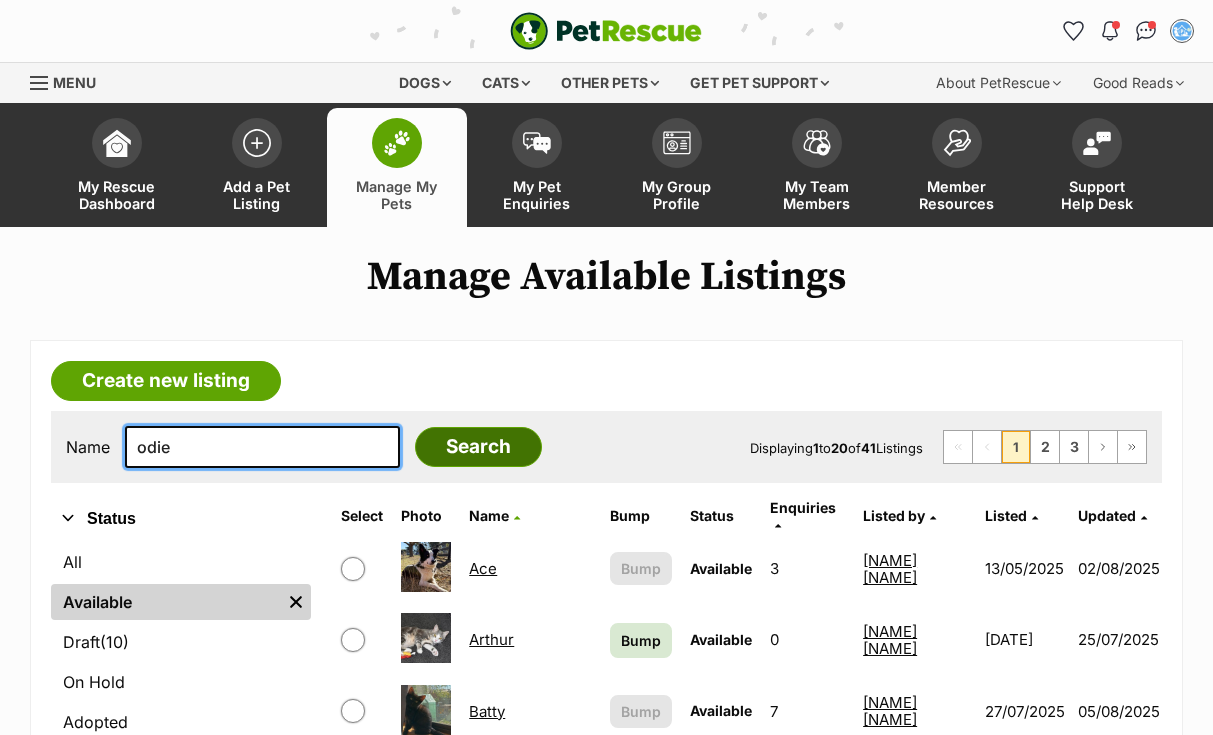 type on "odie" 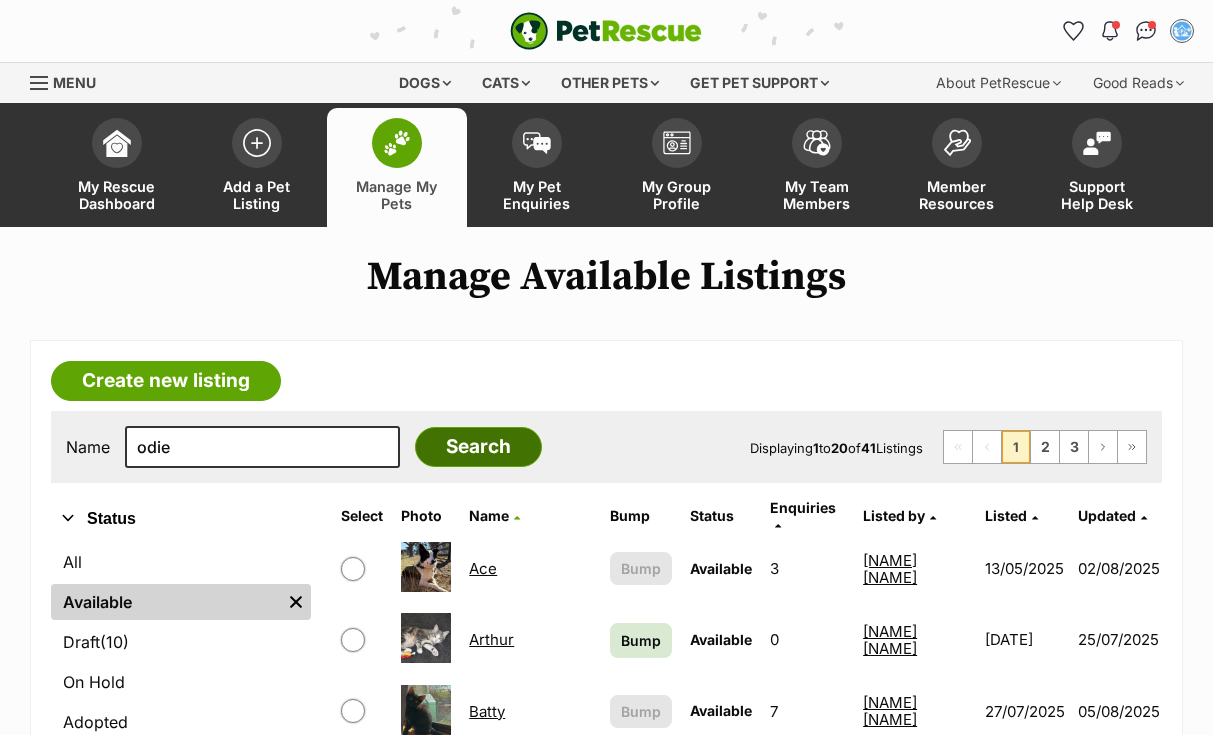 click on "Search" at bounding box center (478, 447) 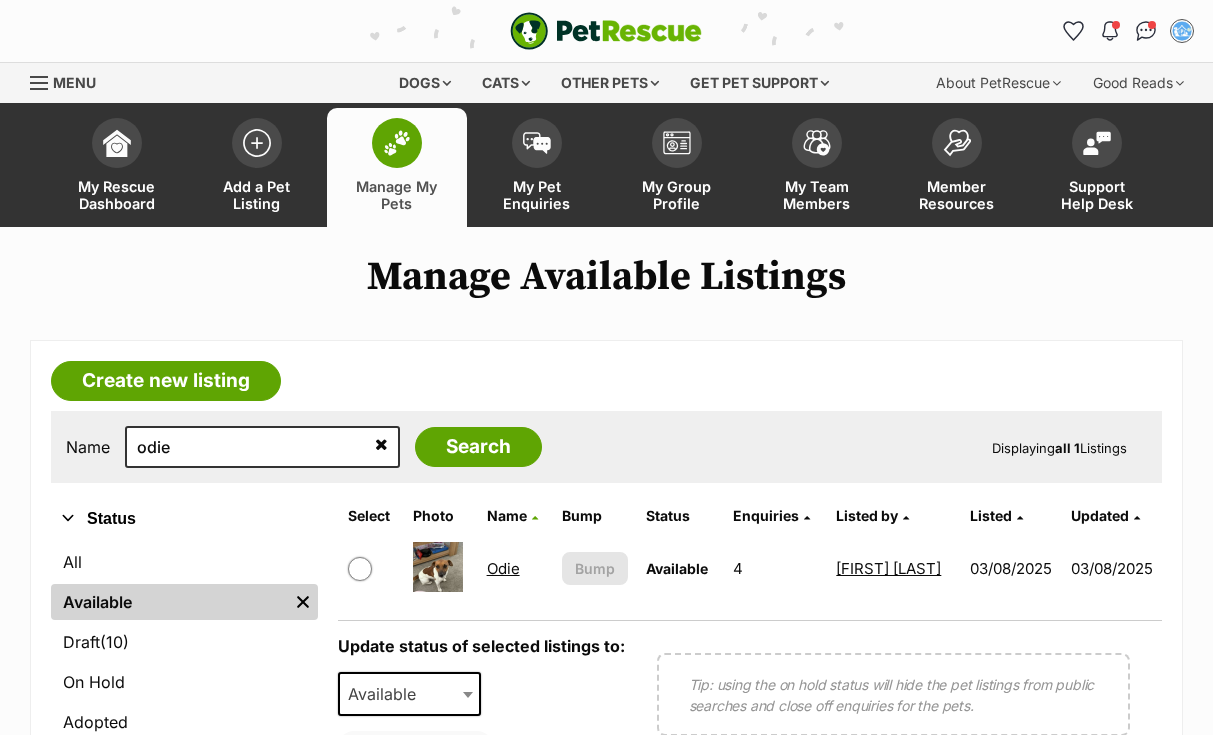 scroll, scrollTop: 0, scrollLeft: 0, axis: both 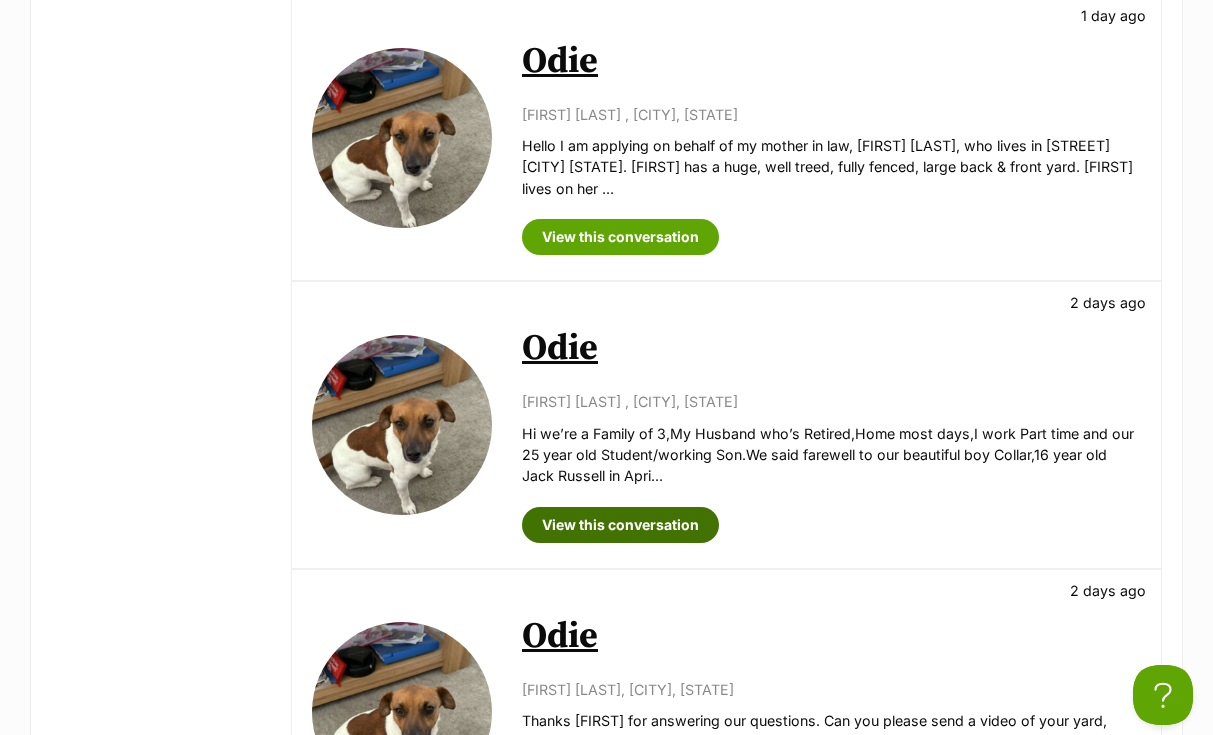 click on "View this conversation" at bounding box center [620, 525] 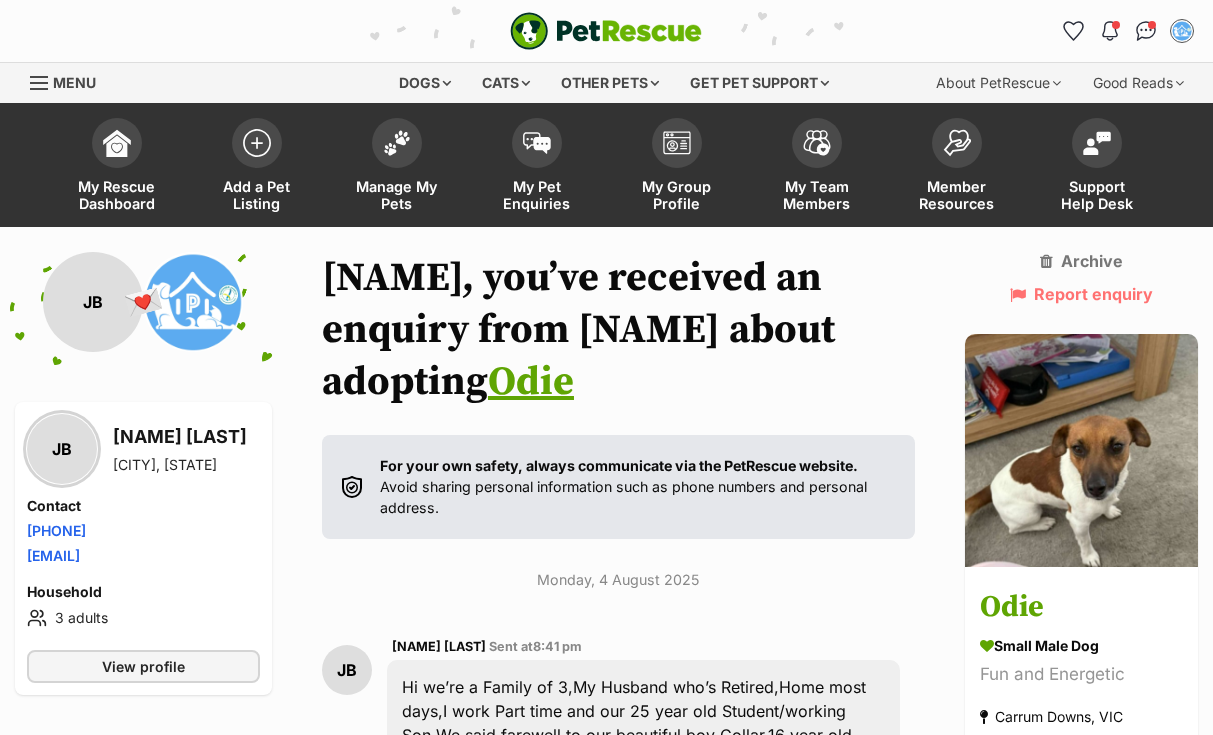 scroll, scrollTop: 0, scrollLeft: 0, axis: both 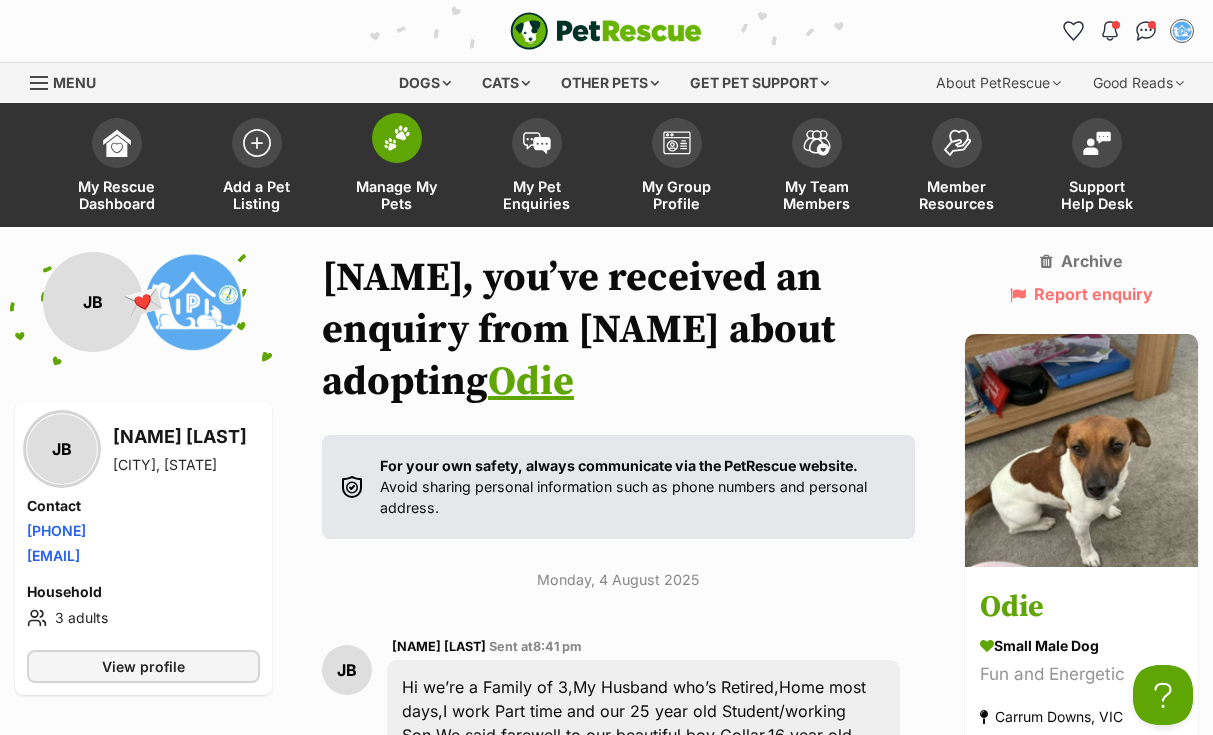 click at bounding box center (397, 138) 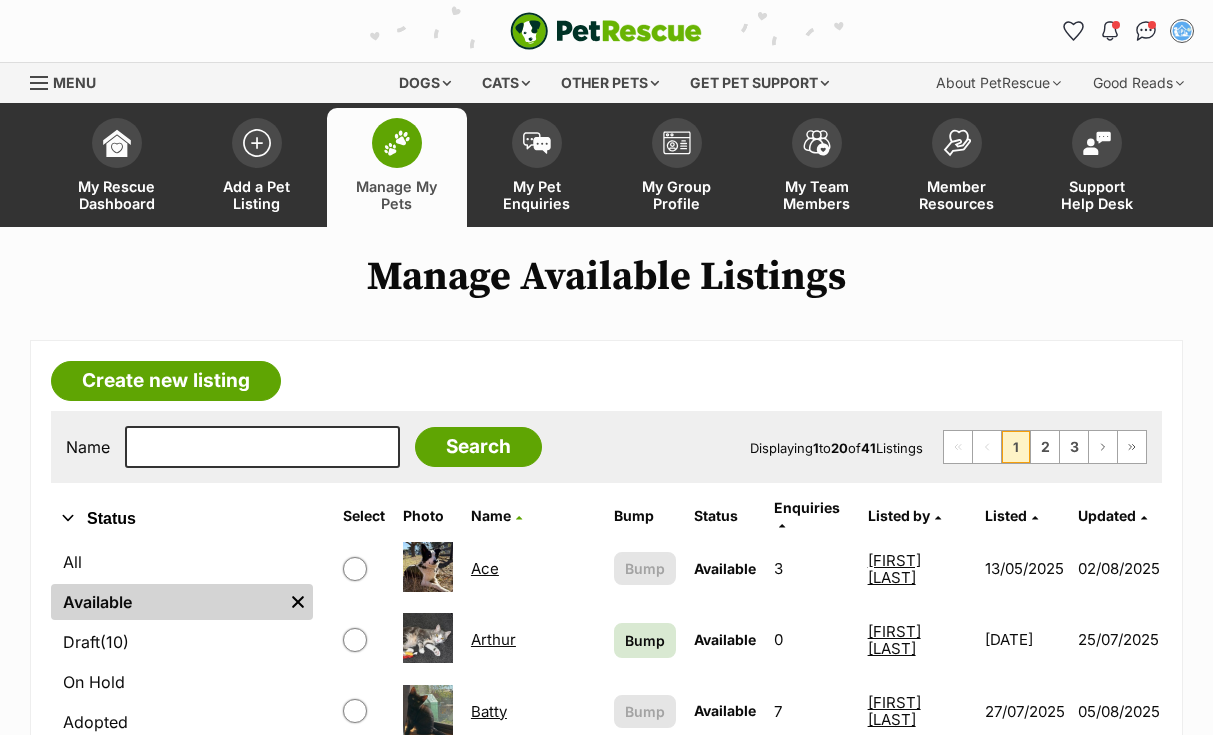 scroll, scrollTop: 0, scrollLeft: 0, axis: both 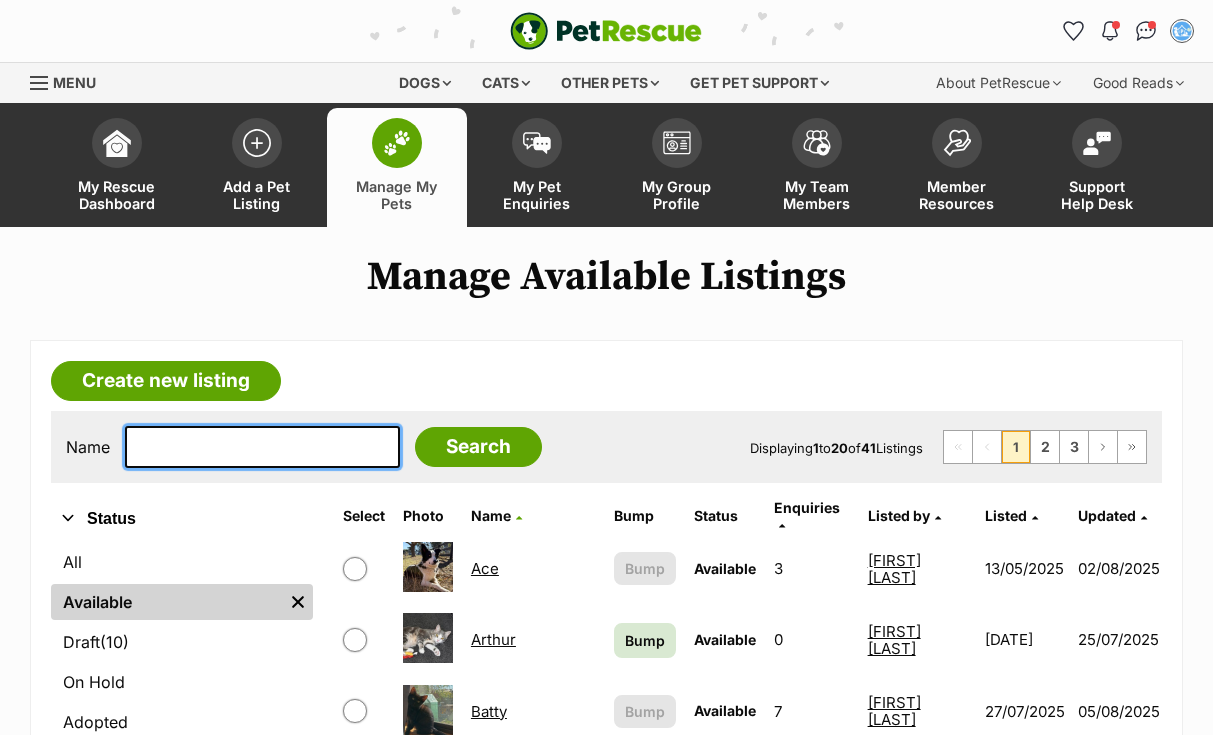 click at bounding box center (262, 447) 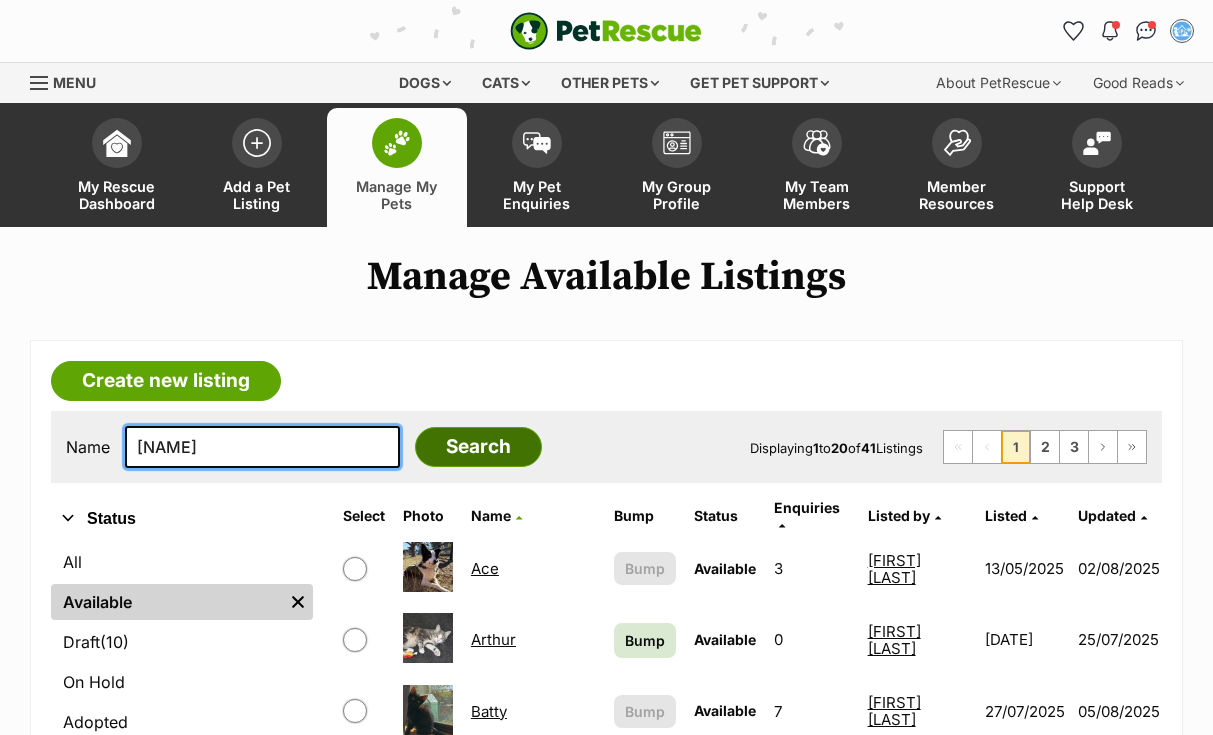 type on "leyla" 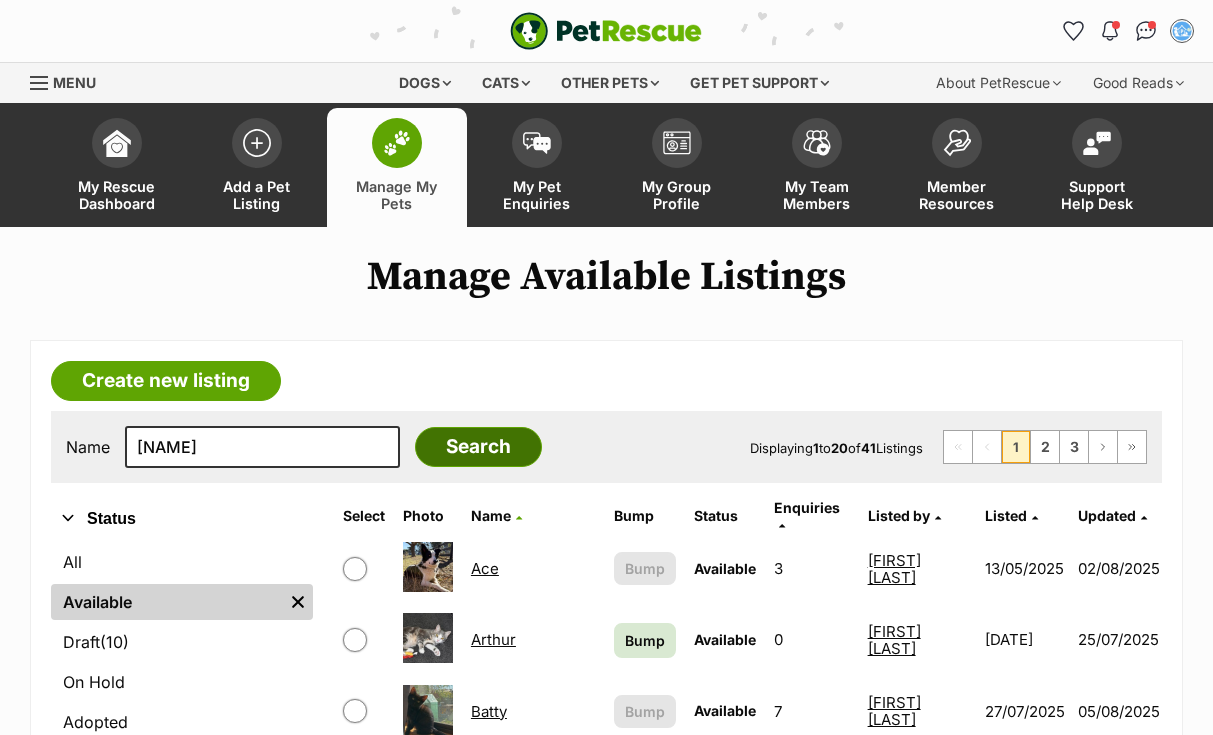 click on "Search" at bounding box center [478, 447] 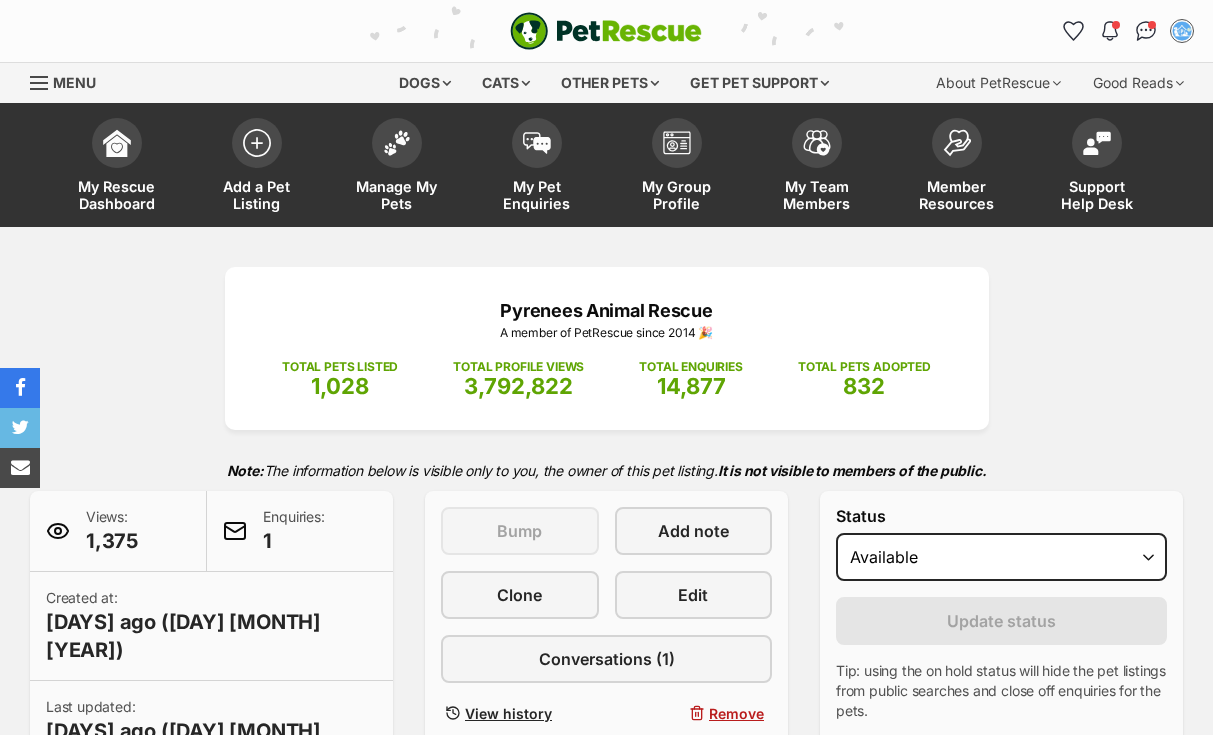scroll, scrollTop: 0, scrollLeft: 0, axis: both 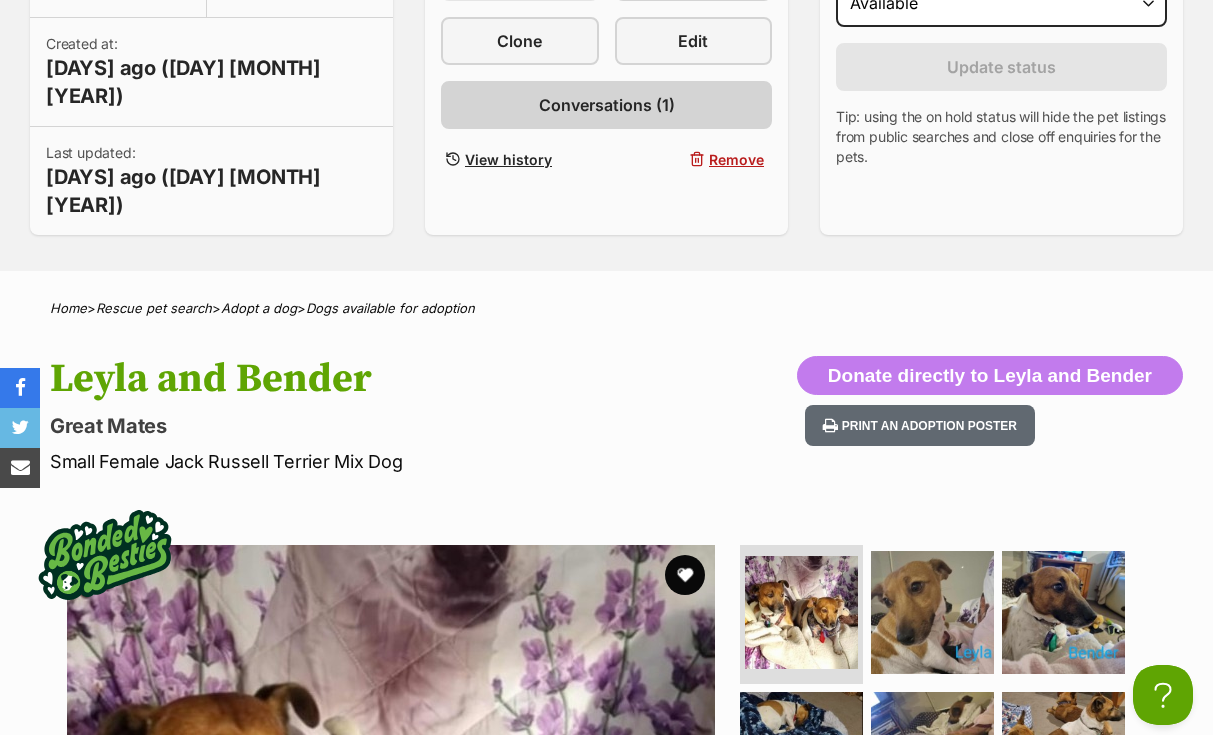 click on "Conversations (1)" at bounding box center (607, 105) 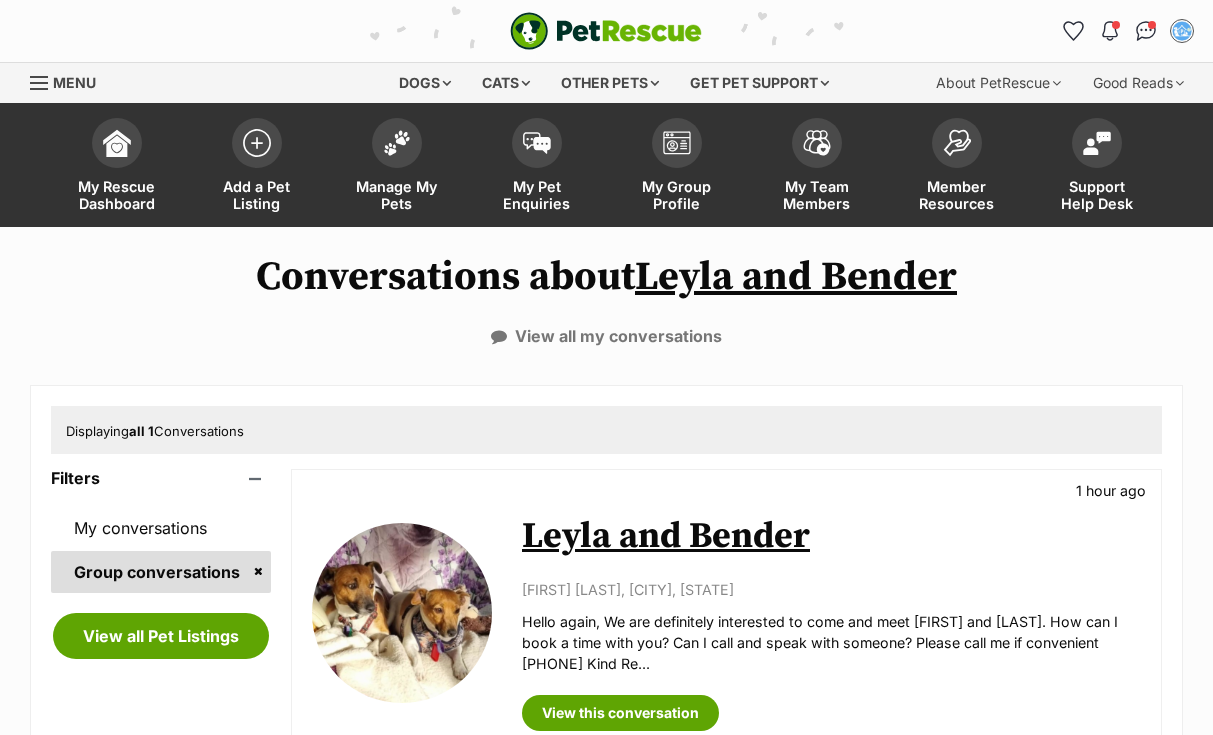 scroll, scrollTop: 1165, scrollLeft: 0, axis: vertical 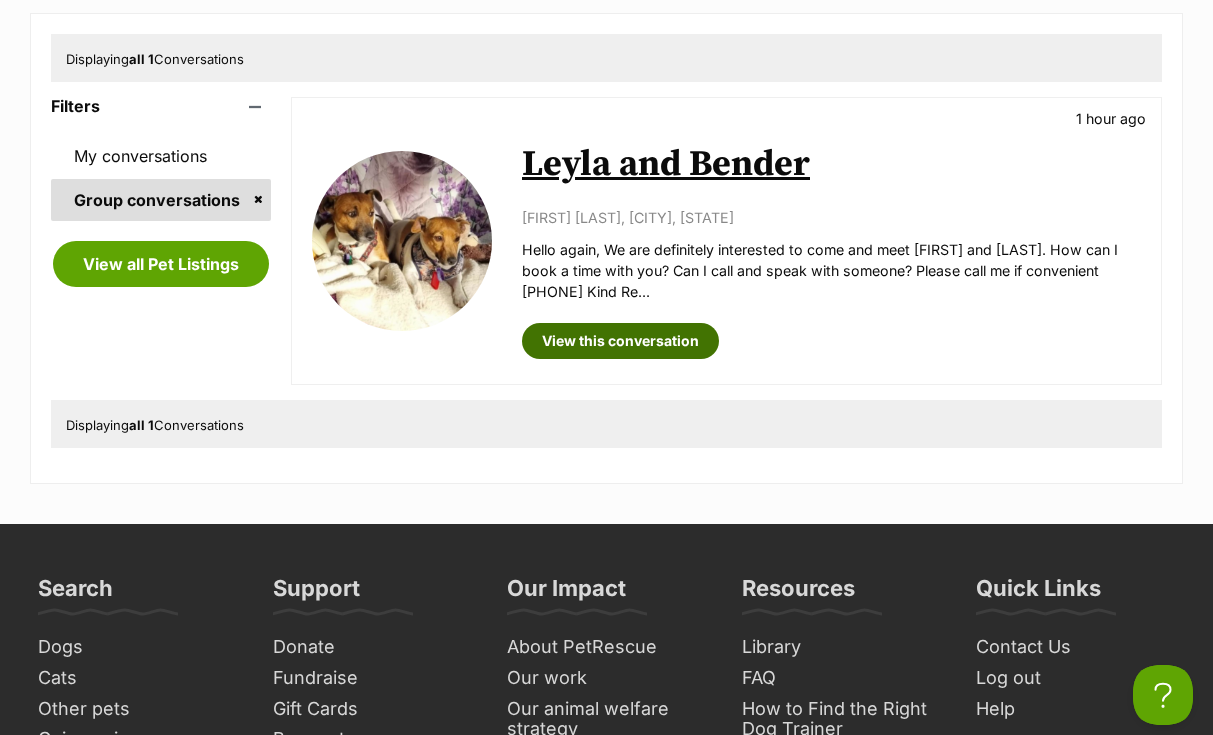 click on "View this conversation" at bounding box center (620, 341) 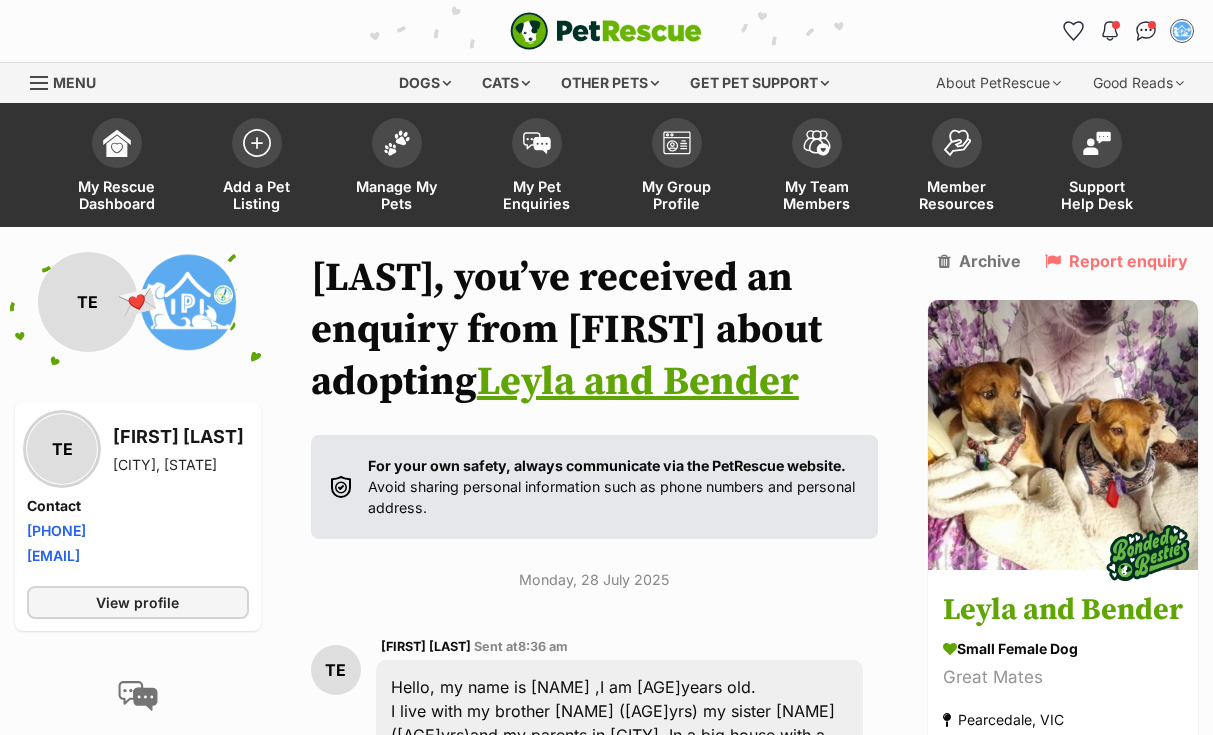 scroll, scrollTop: 0, scrollLeft: 0, axis: both 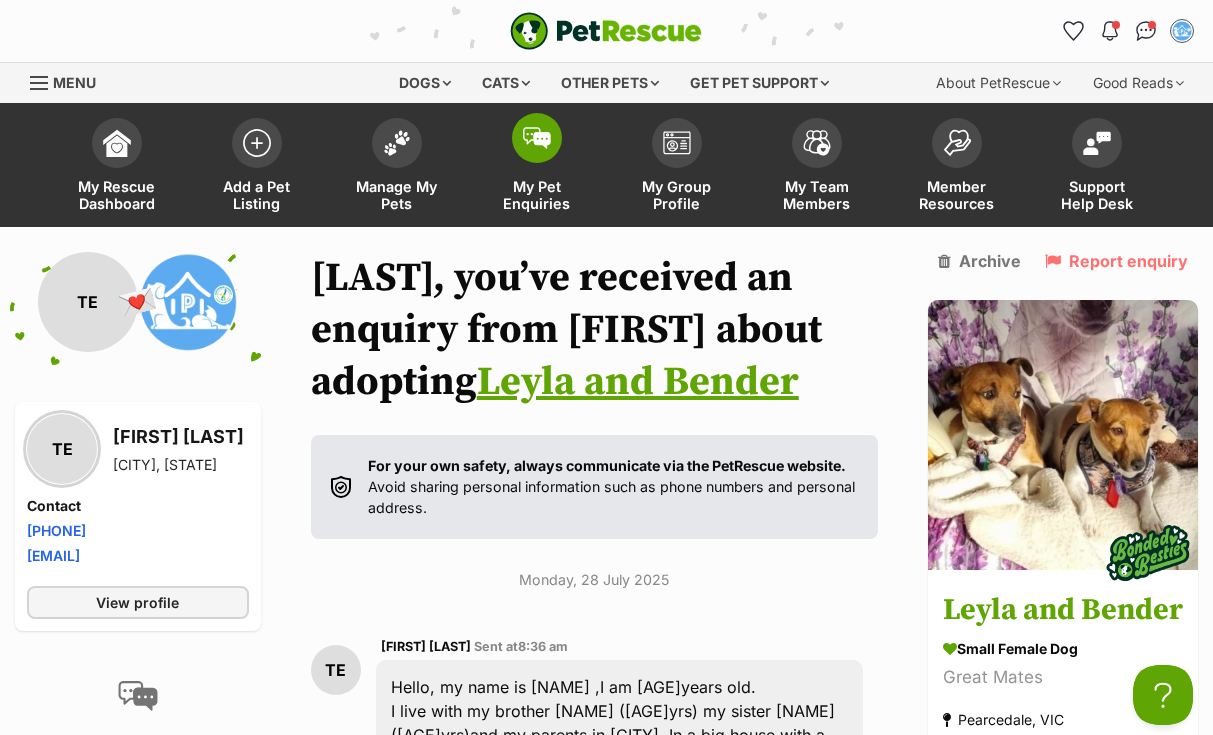 click at bounding box center (537, 138) 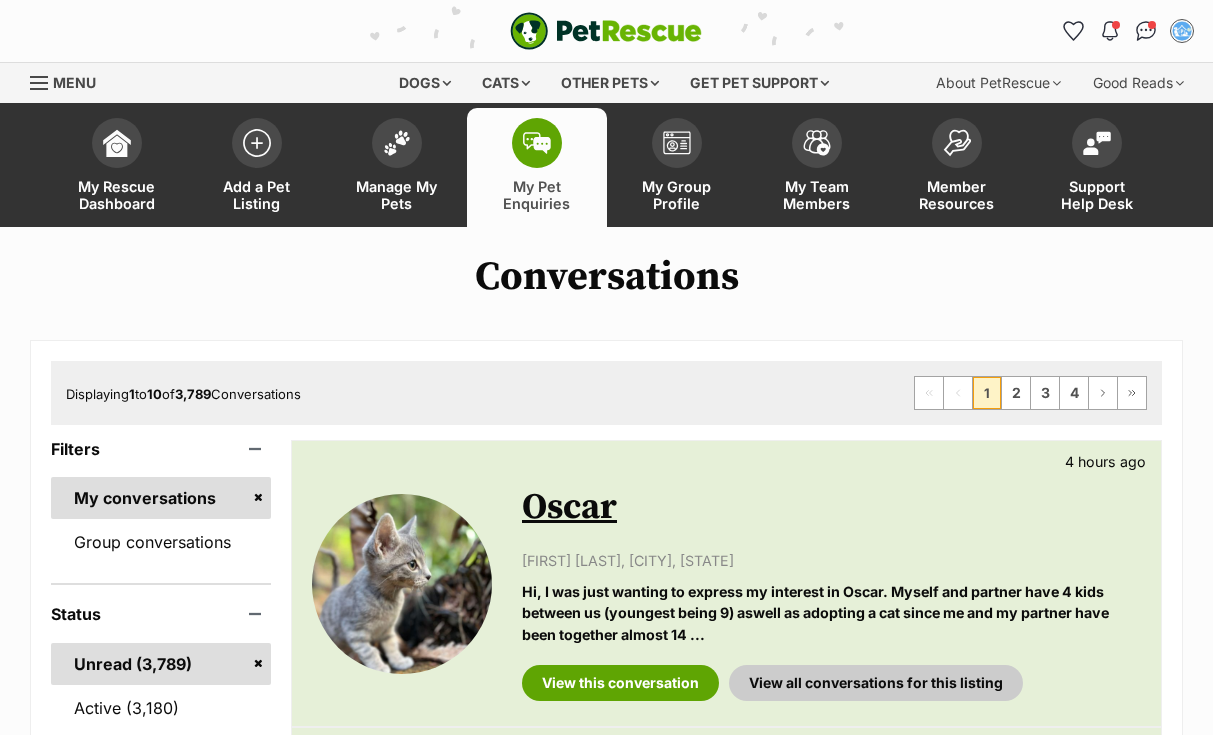 scroll, scrollTop: 0, scrollLeft: 0, axis: both 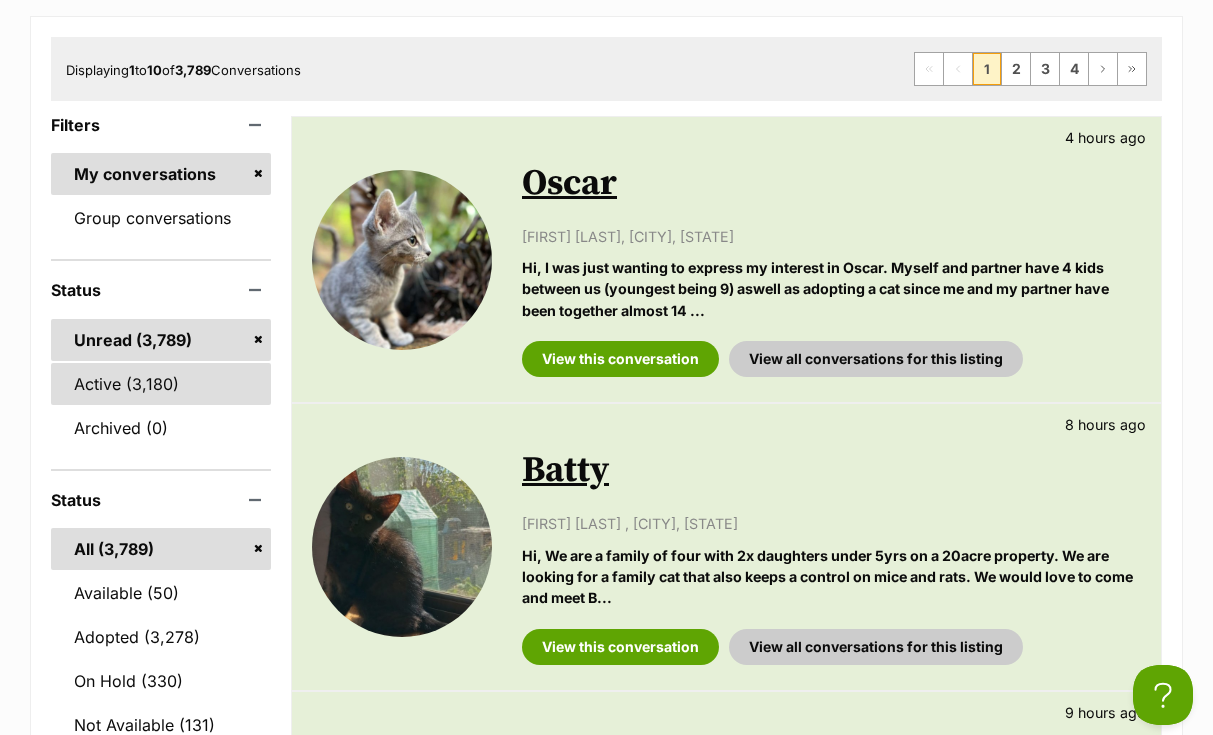 click on "Active (3,180)" at bounding box center [161, 384] 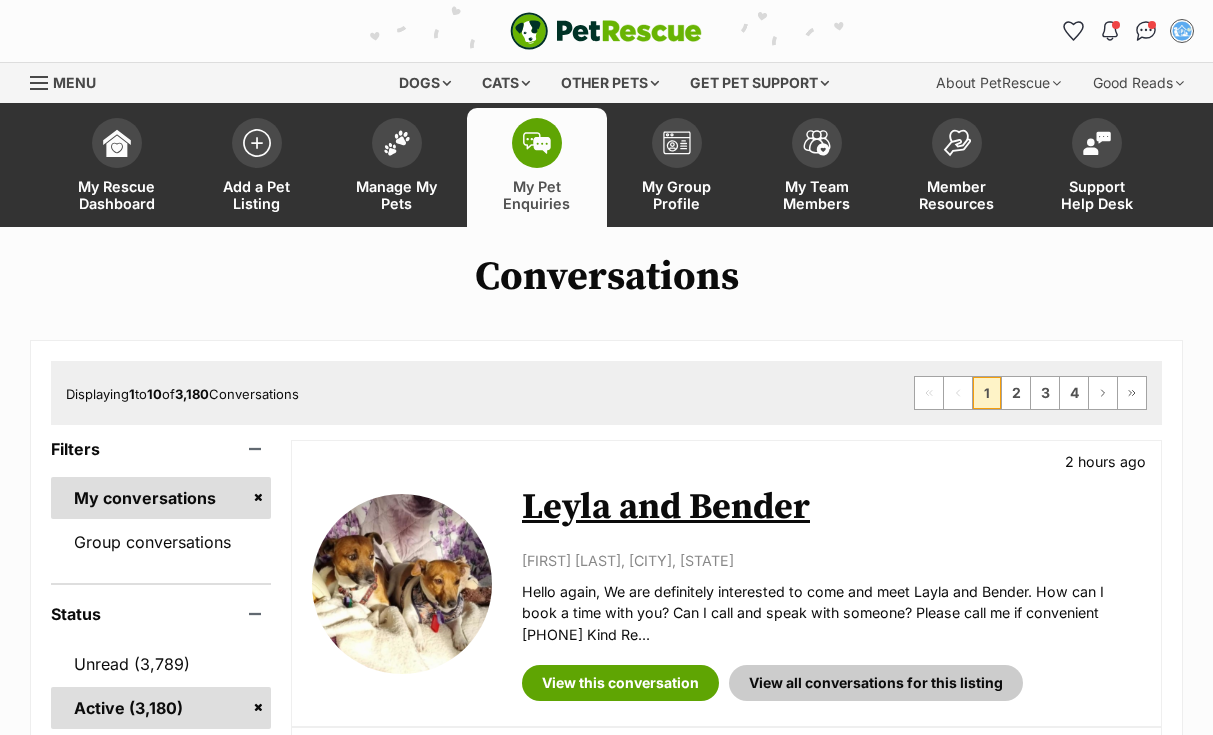 scroll, scrollTop: 0, scrollLeft: 0, axis: both 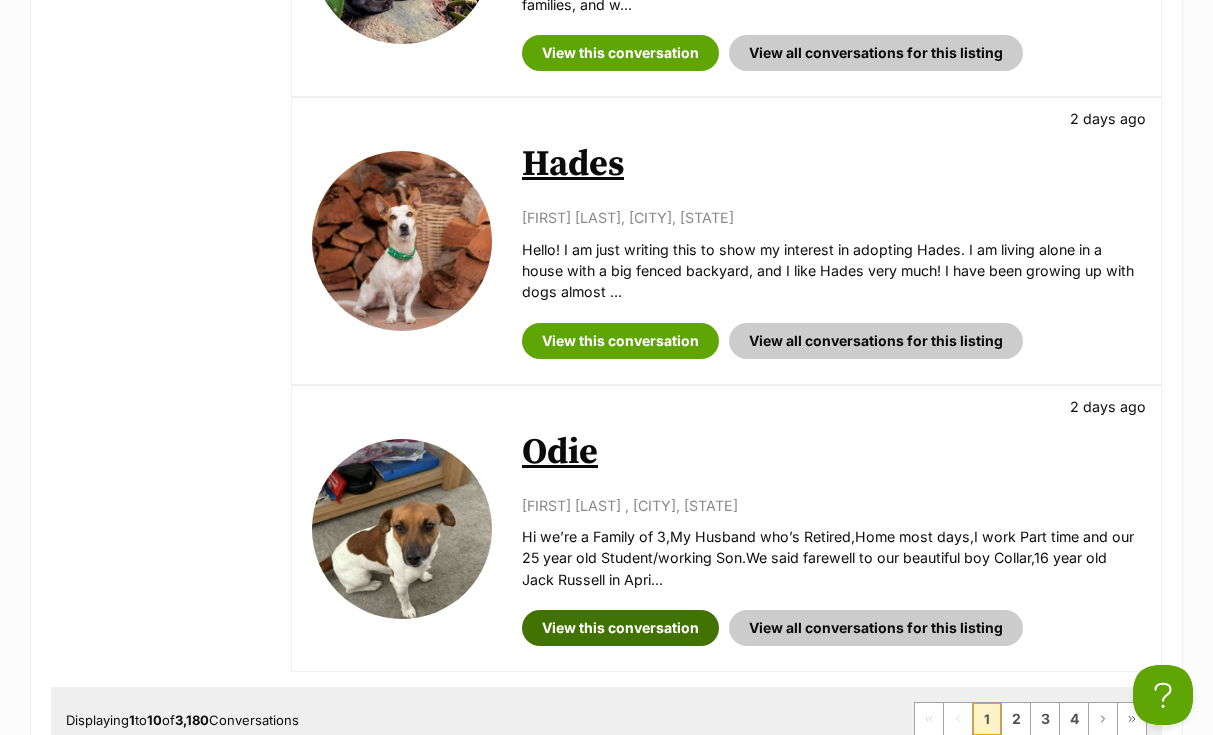 click on "View this conversation" at bounding box center [620, 628] 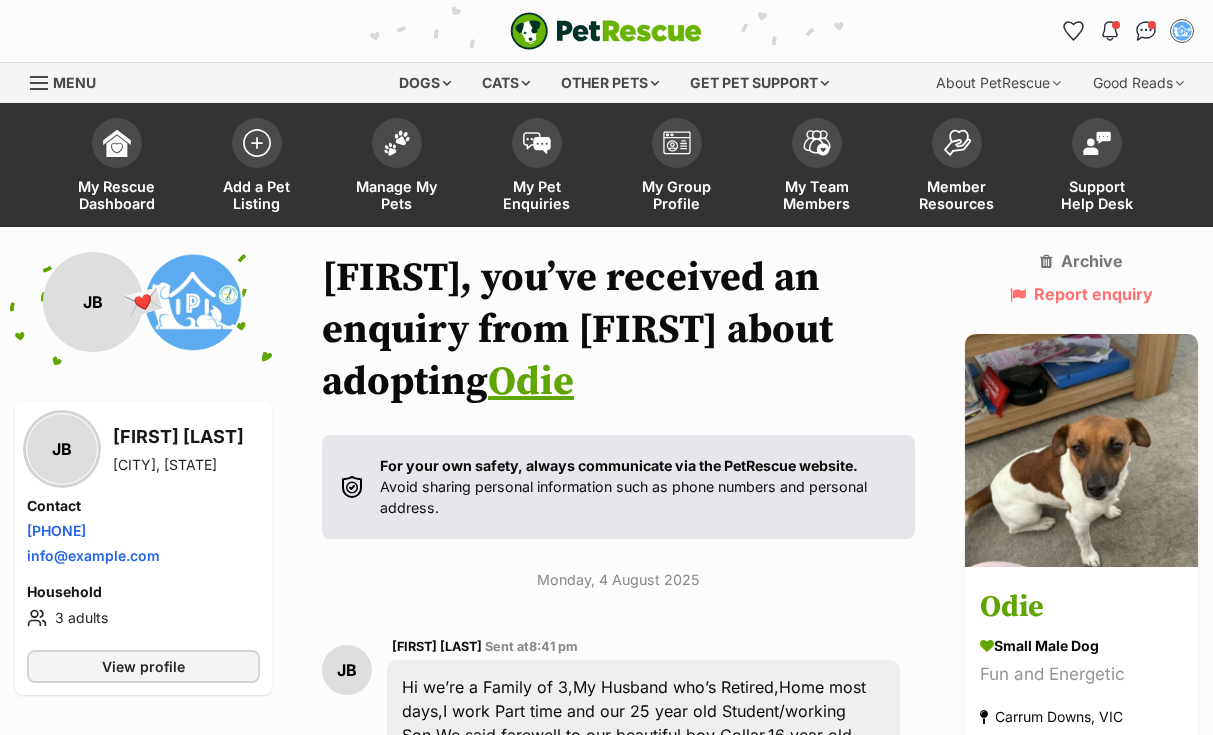 scroll, scrollTop: 0, scrollLeft: 0, axis: both 